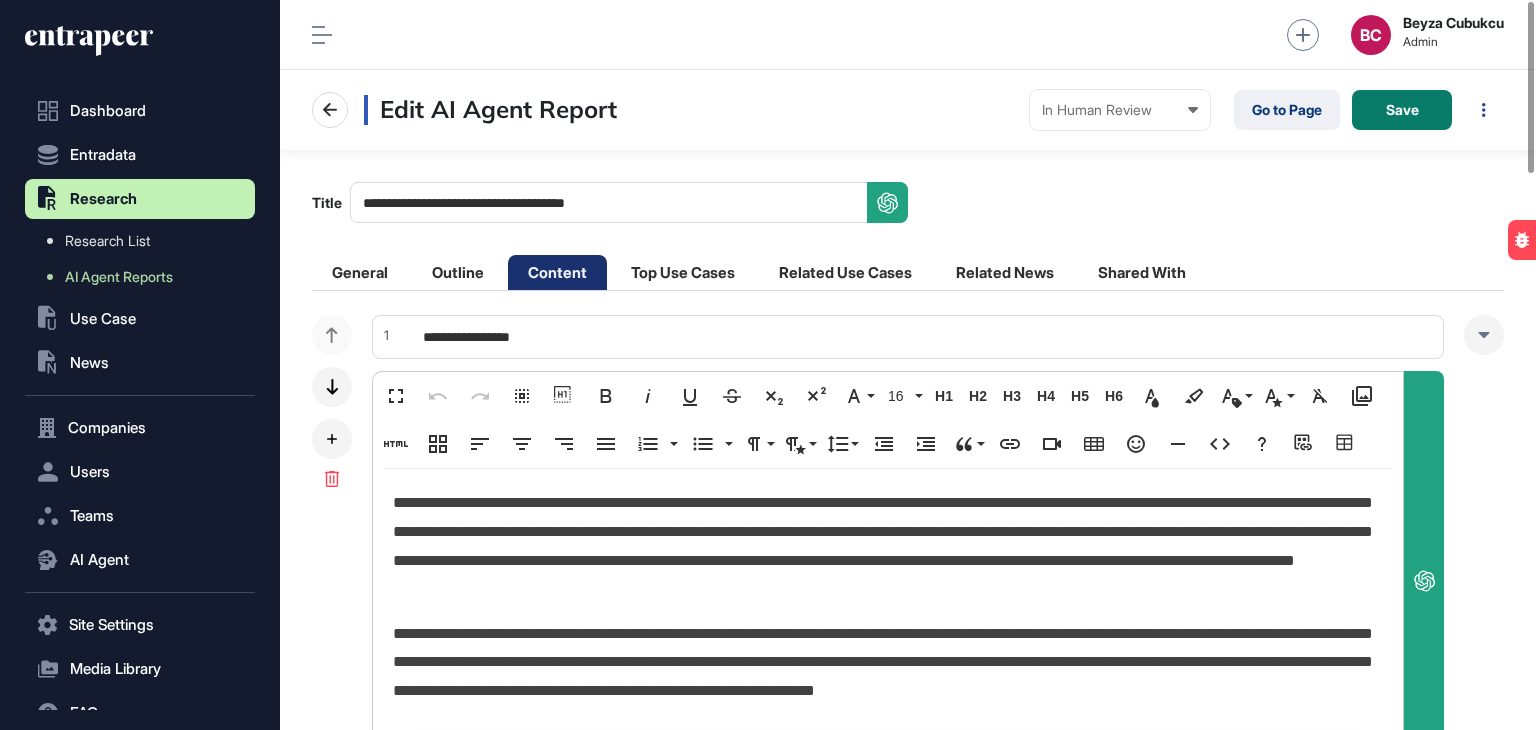scroll, scrollTop: 0, scrollLeft: 0, axis: both 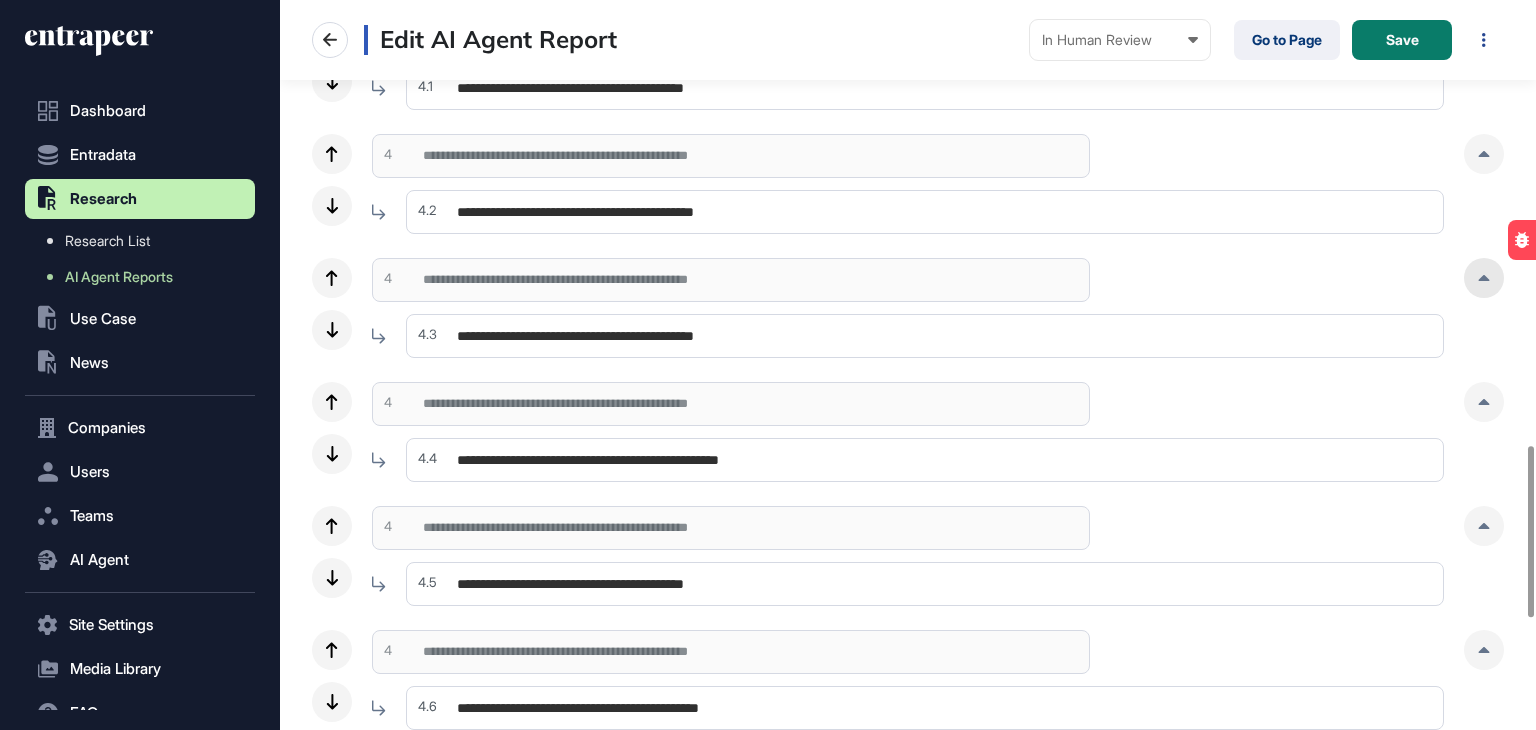 click at bounding box center [1484, 278] 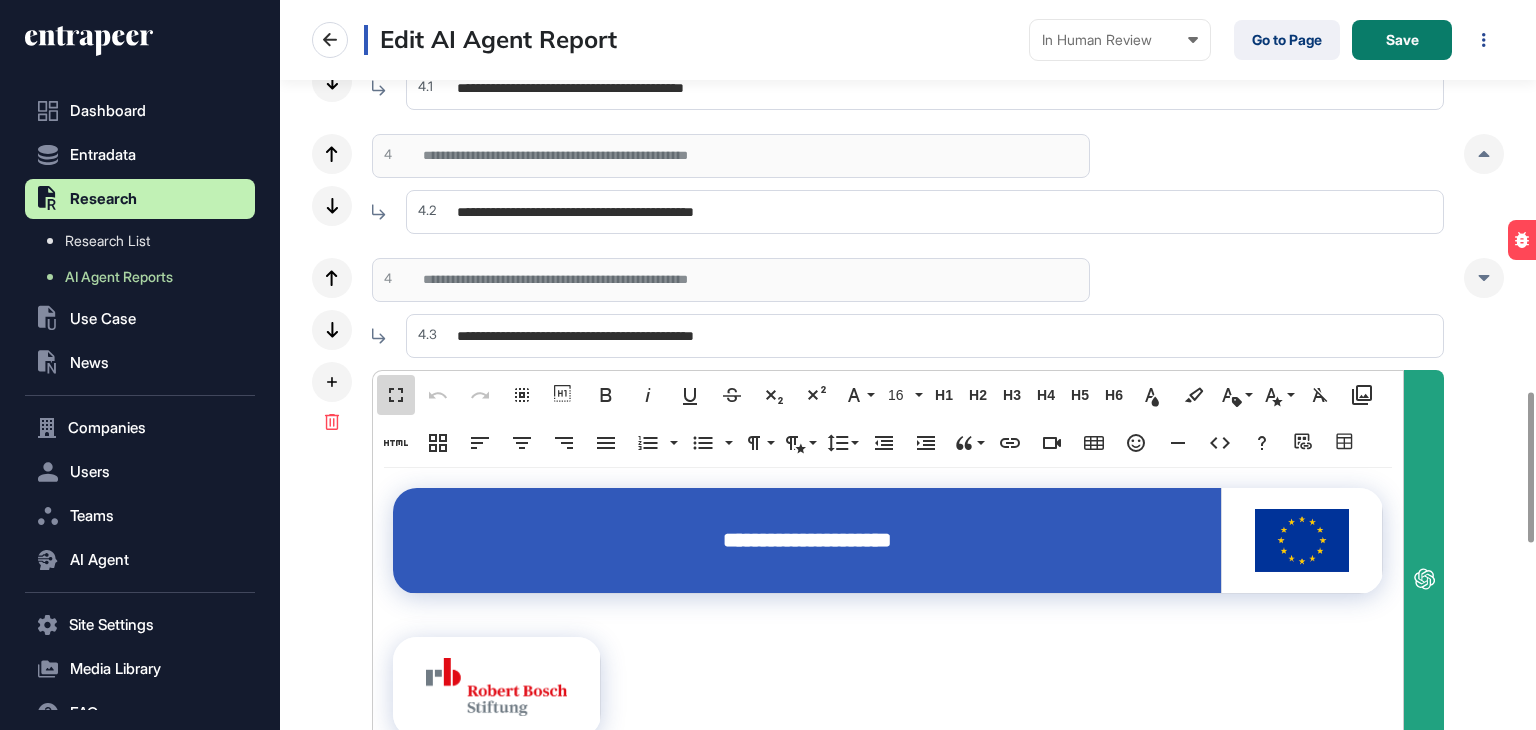 click on "Fullscreen" at bounding box center [396, 395] 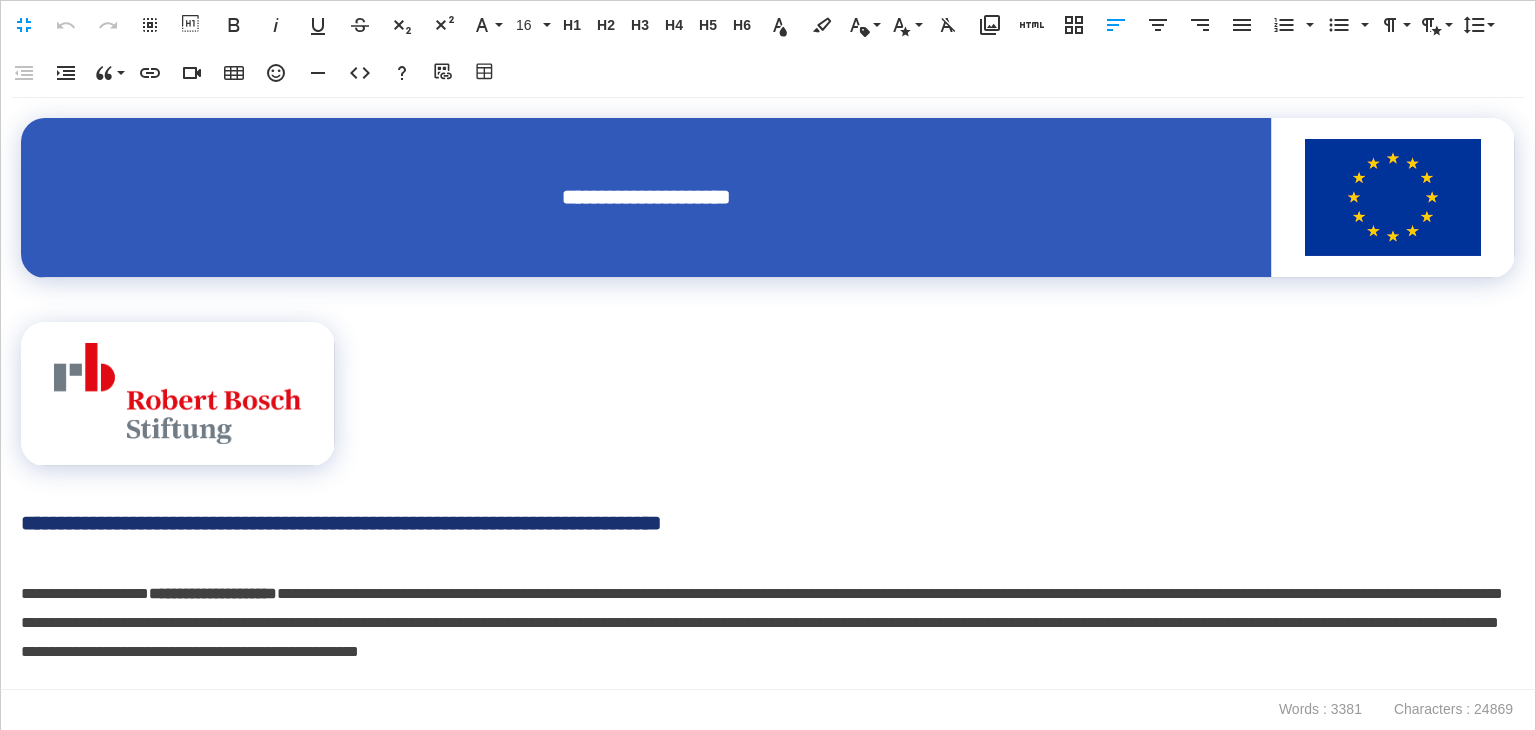 scroll, scrollTop: 0, scrollLeft: 9, axis: horizontal 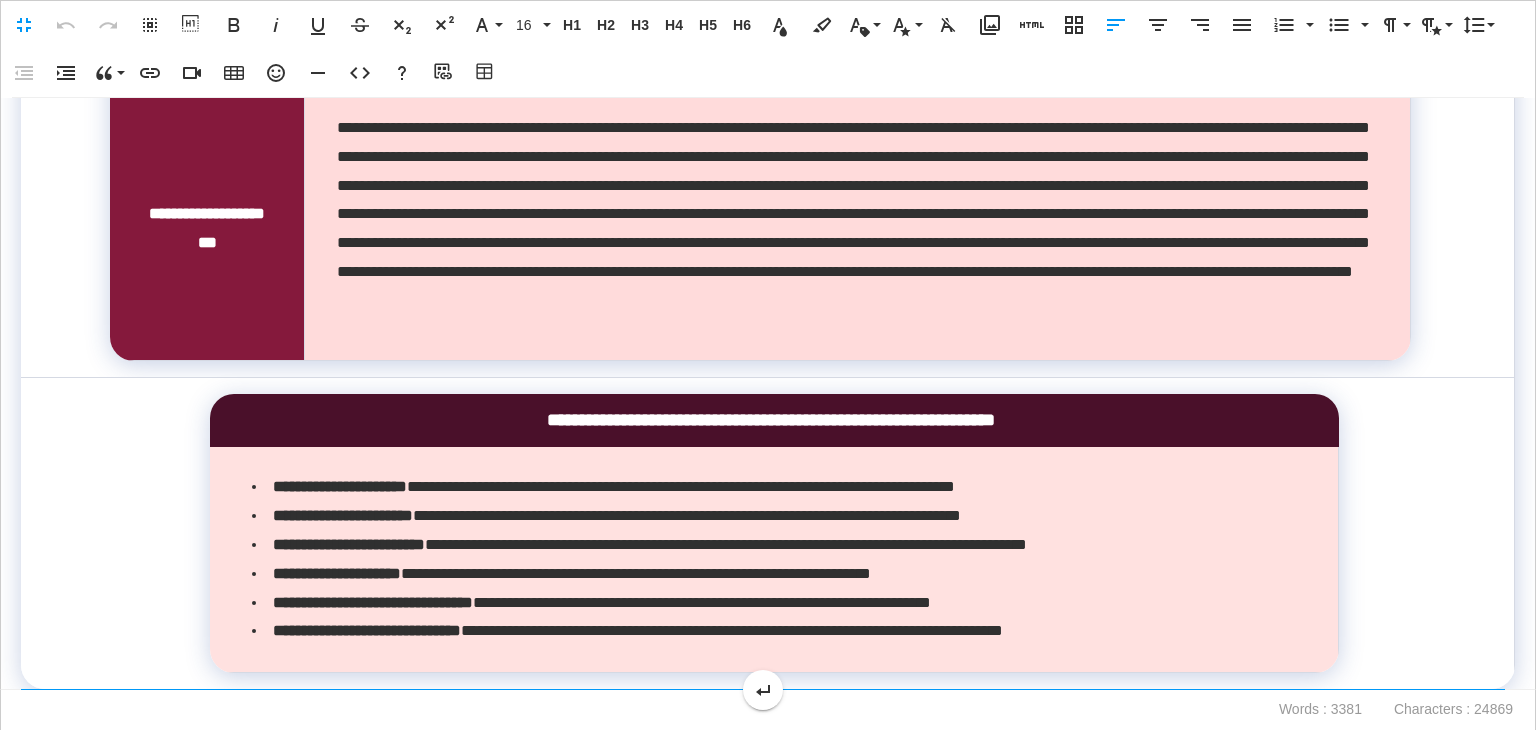 click 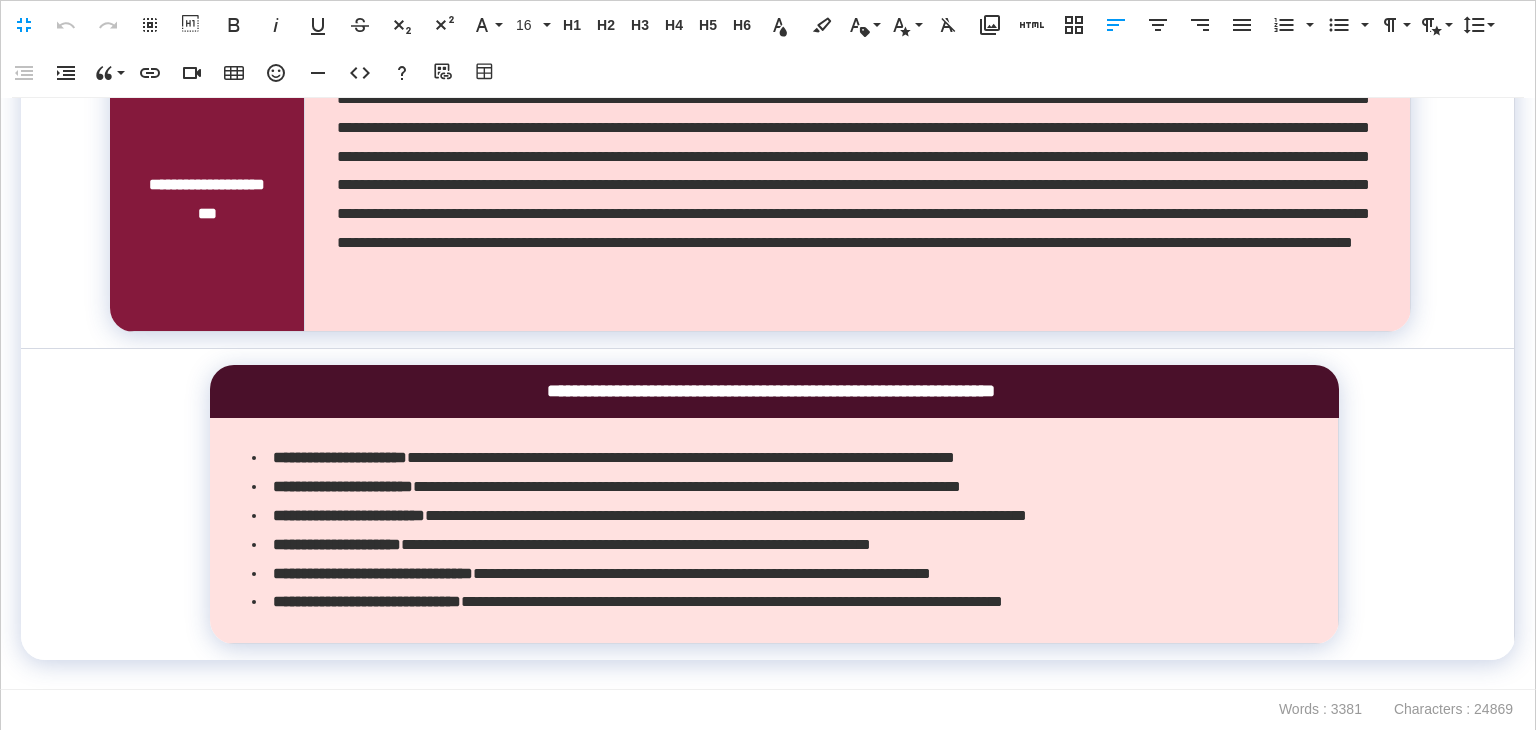 scroll, scrollTop: 10213, scrollLeft: 0, axis: vertical 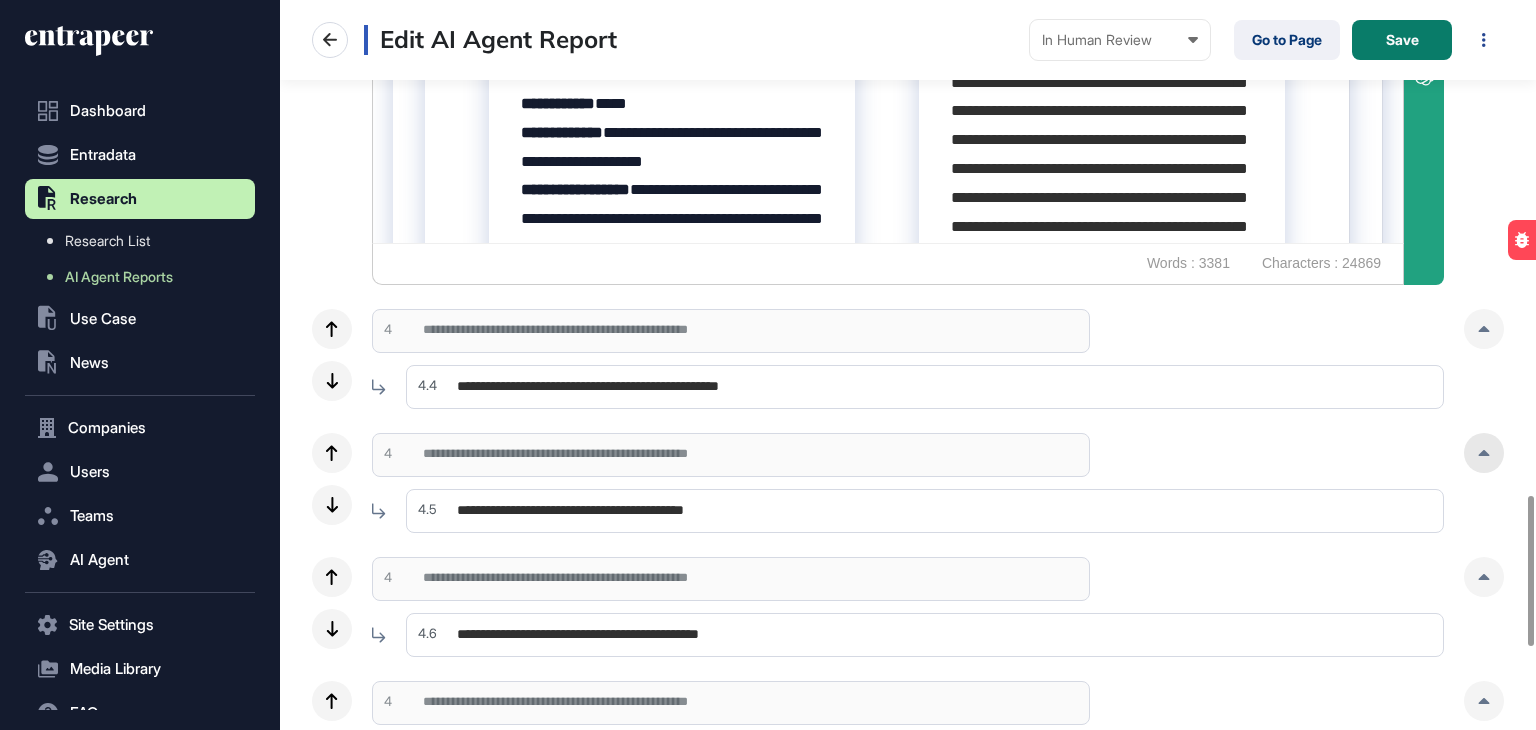 click at bounding box center (1484, 453) 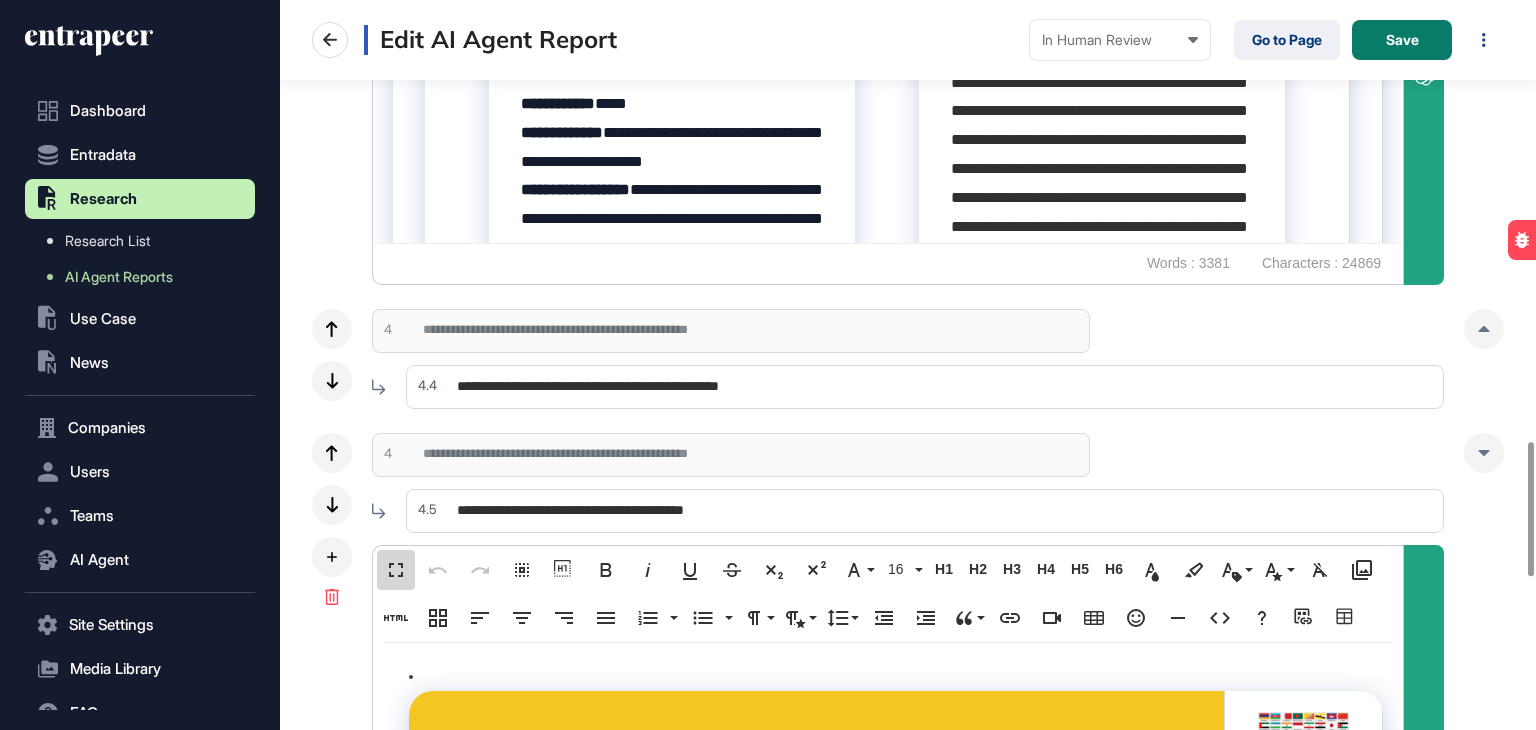 click on "Fullscreen" at bounding box center [396, 570] 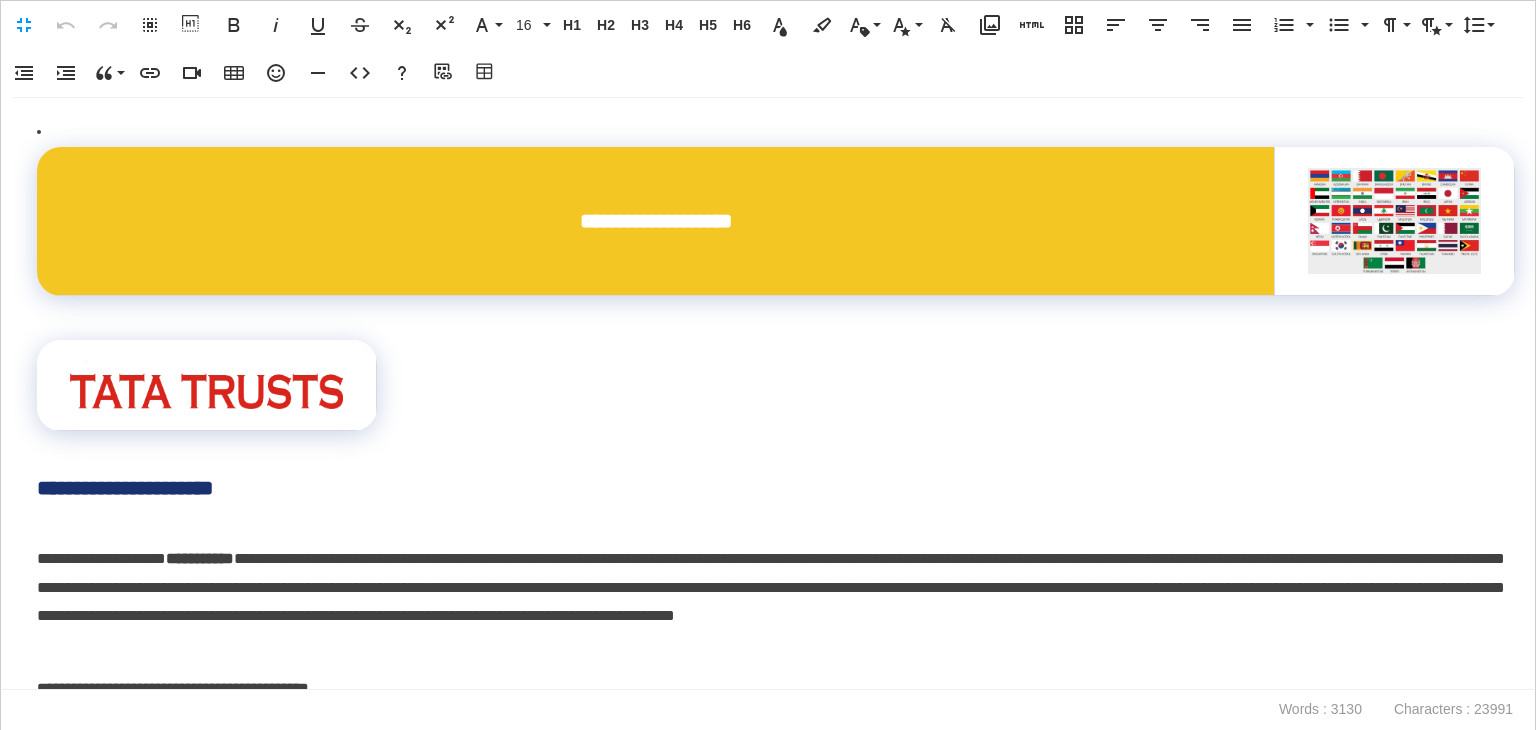 scroll, scrollTop: 0, scrollLeft: 9, axis: horizontal 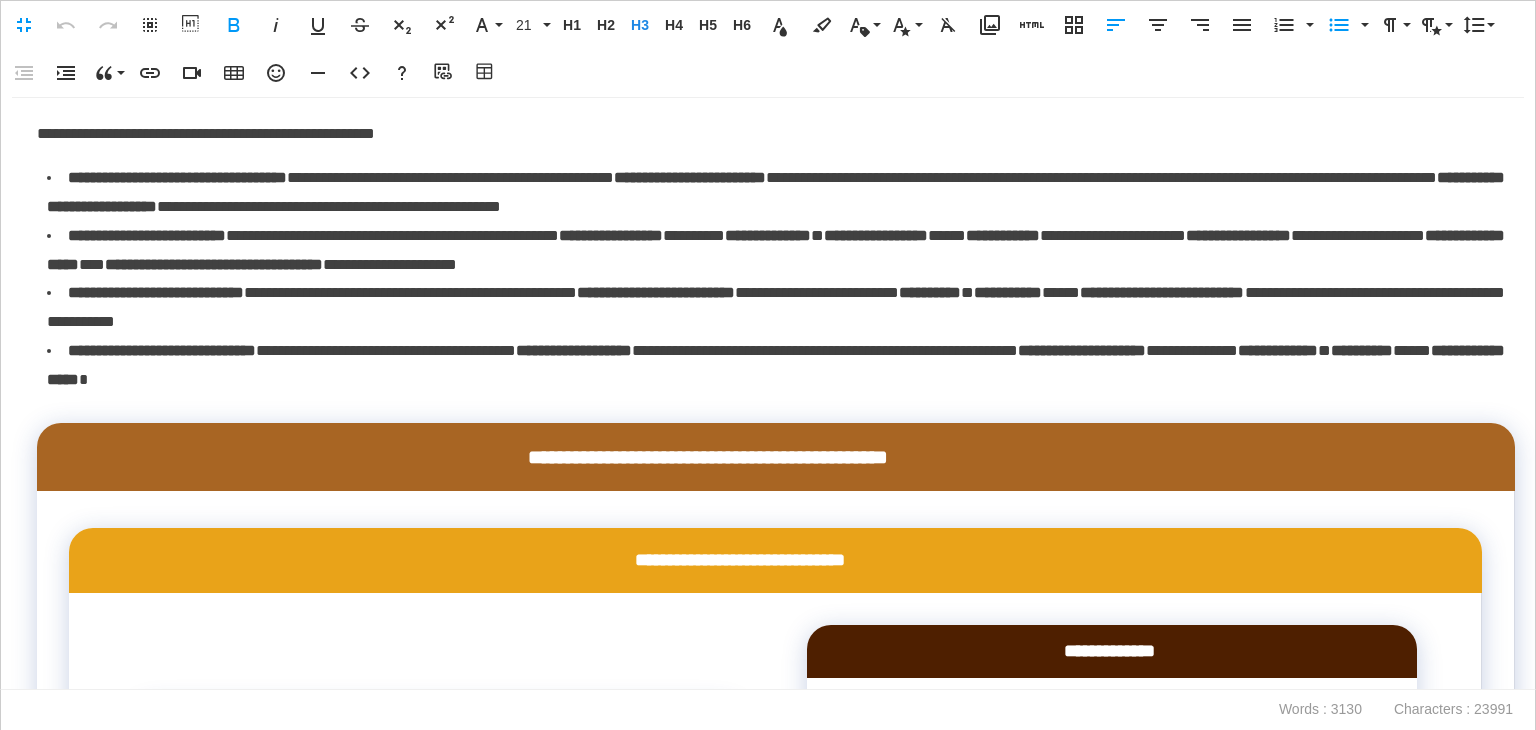 drag, startPoint x: 58, startPoint y: 251, endPoint x: 303, endPoint y: 257, distance: 245.07346 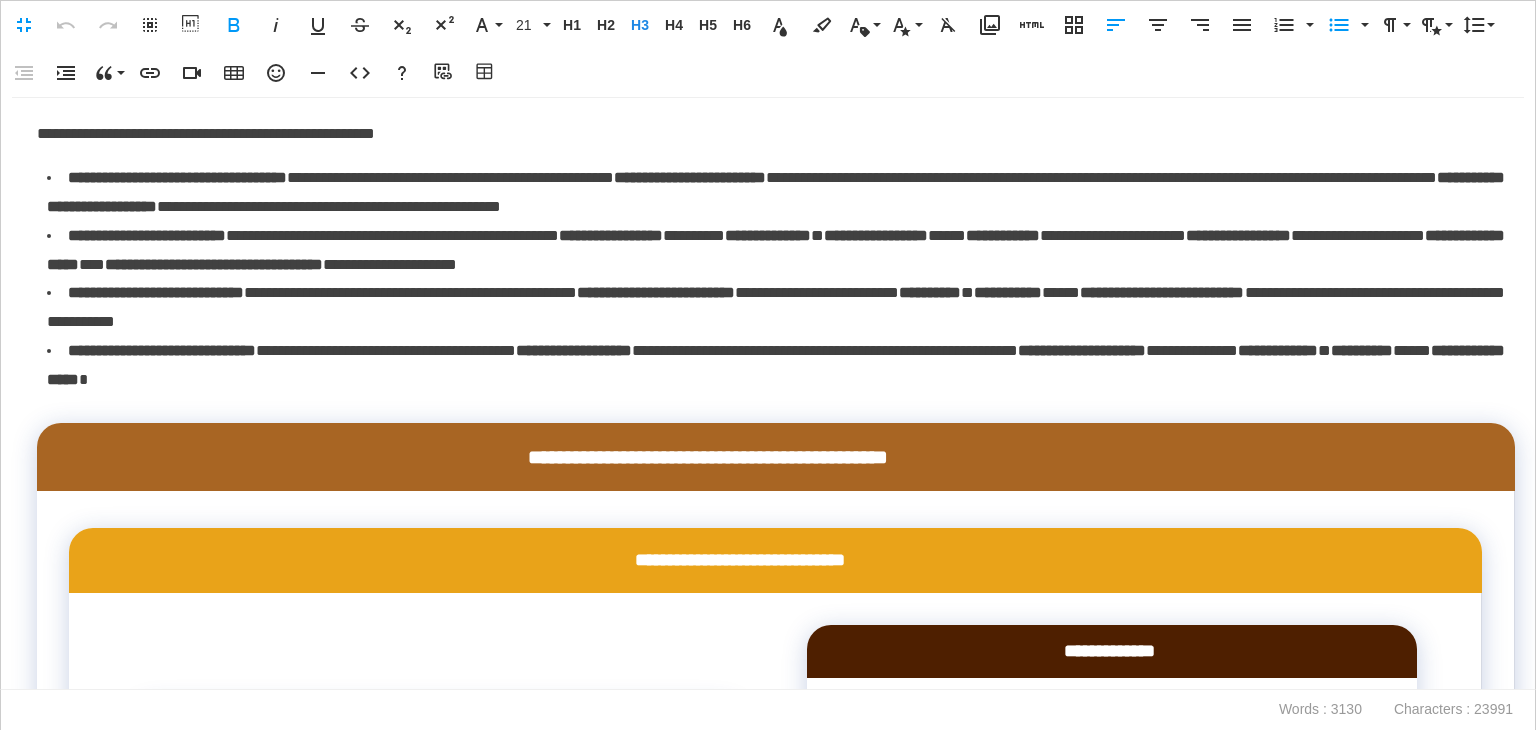 click on "**********" at bounding box center [771, 10] 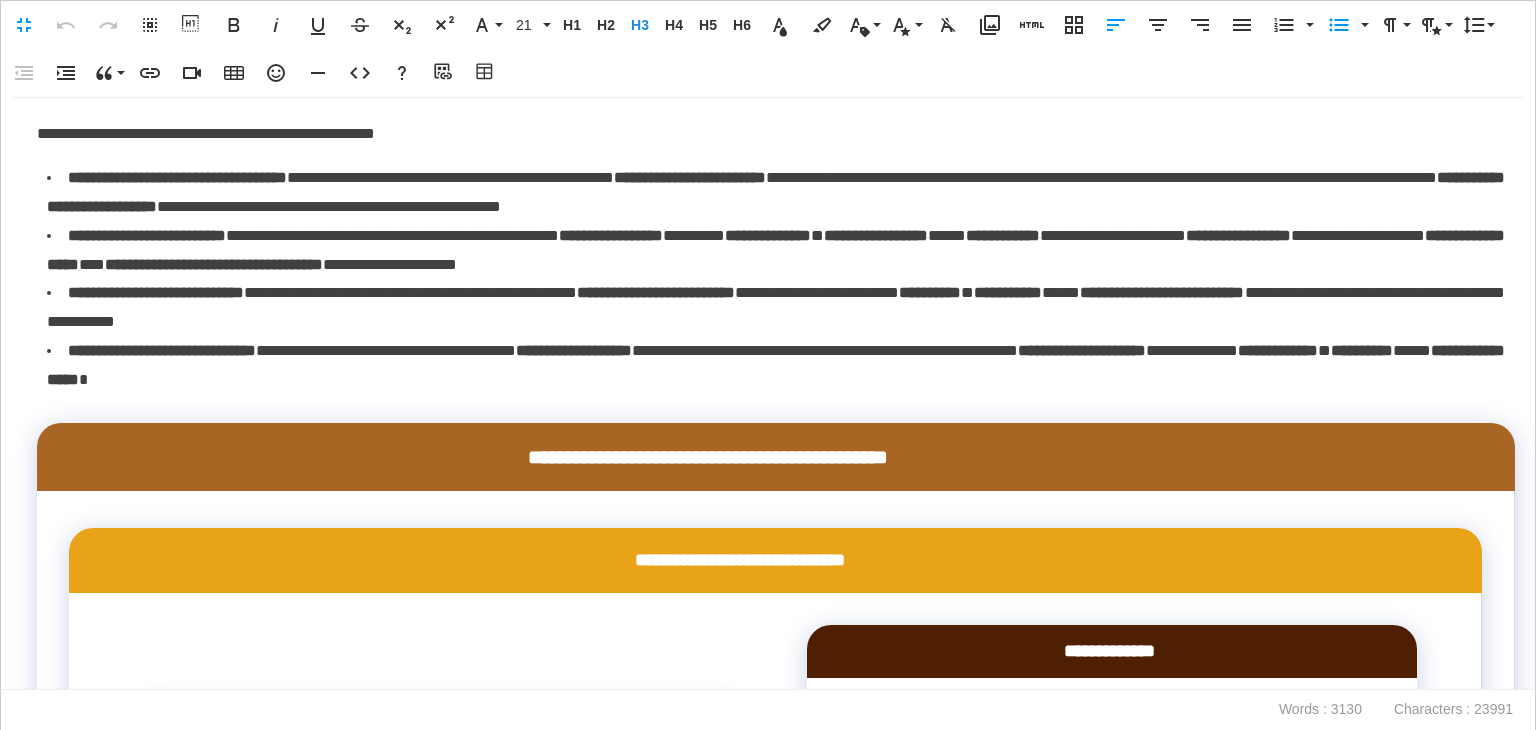 copy on "**********" 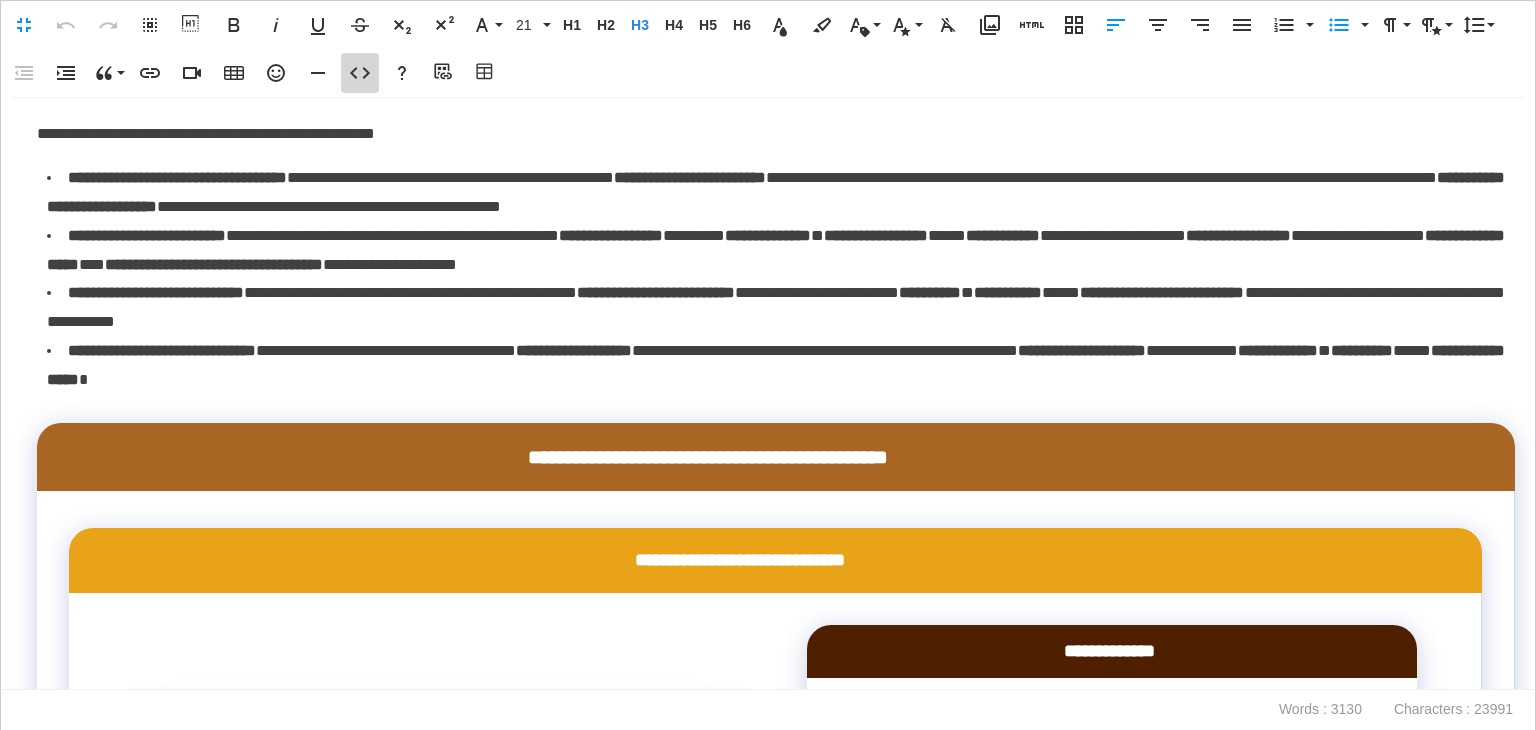 click 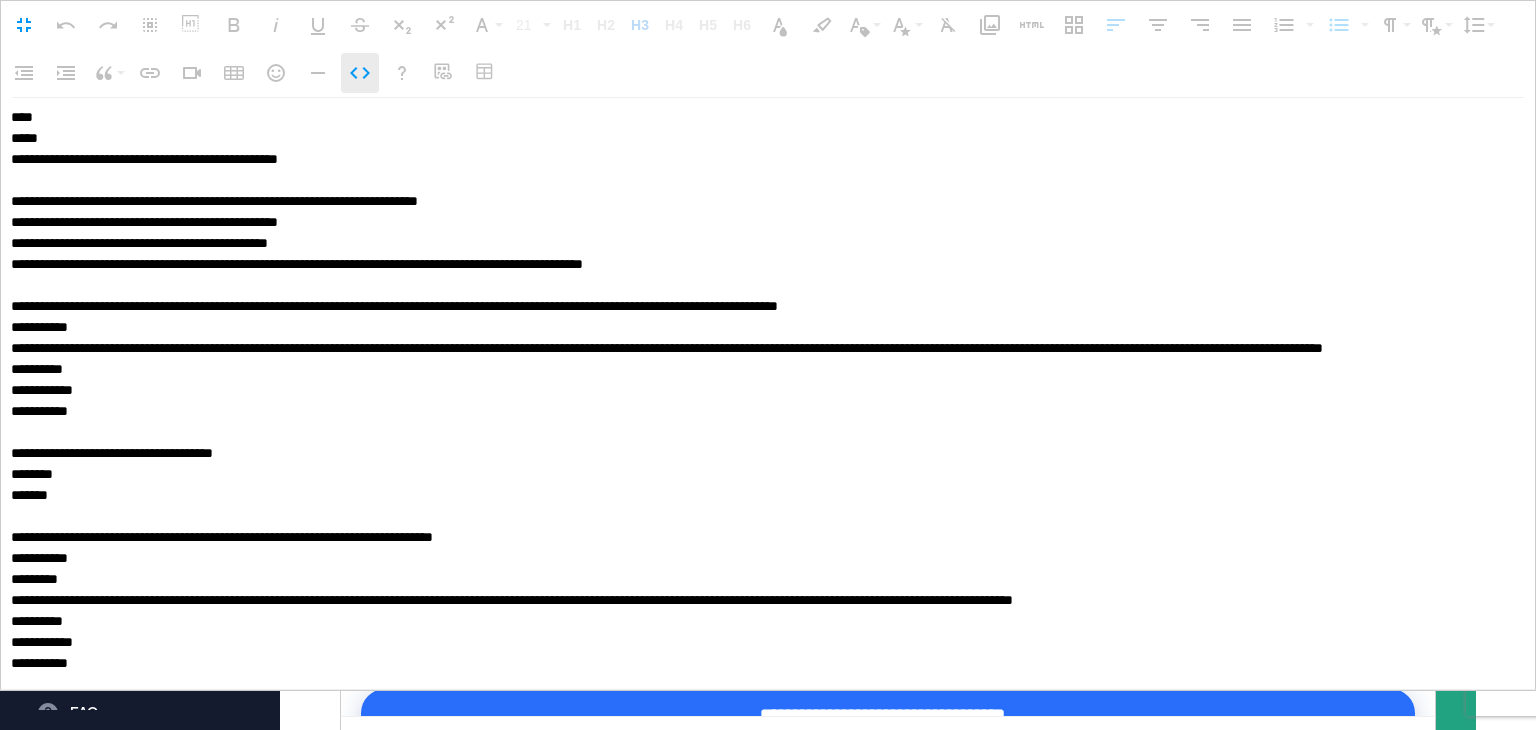scroll, scrollTop: 0, scrollLeft: 0, axis: both 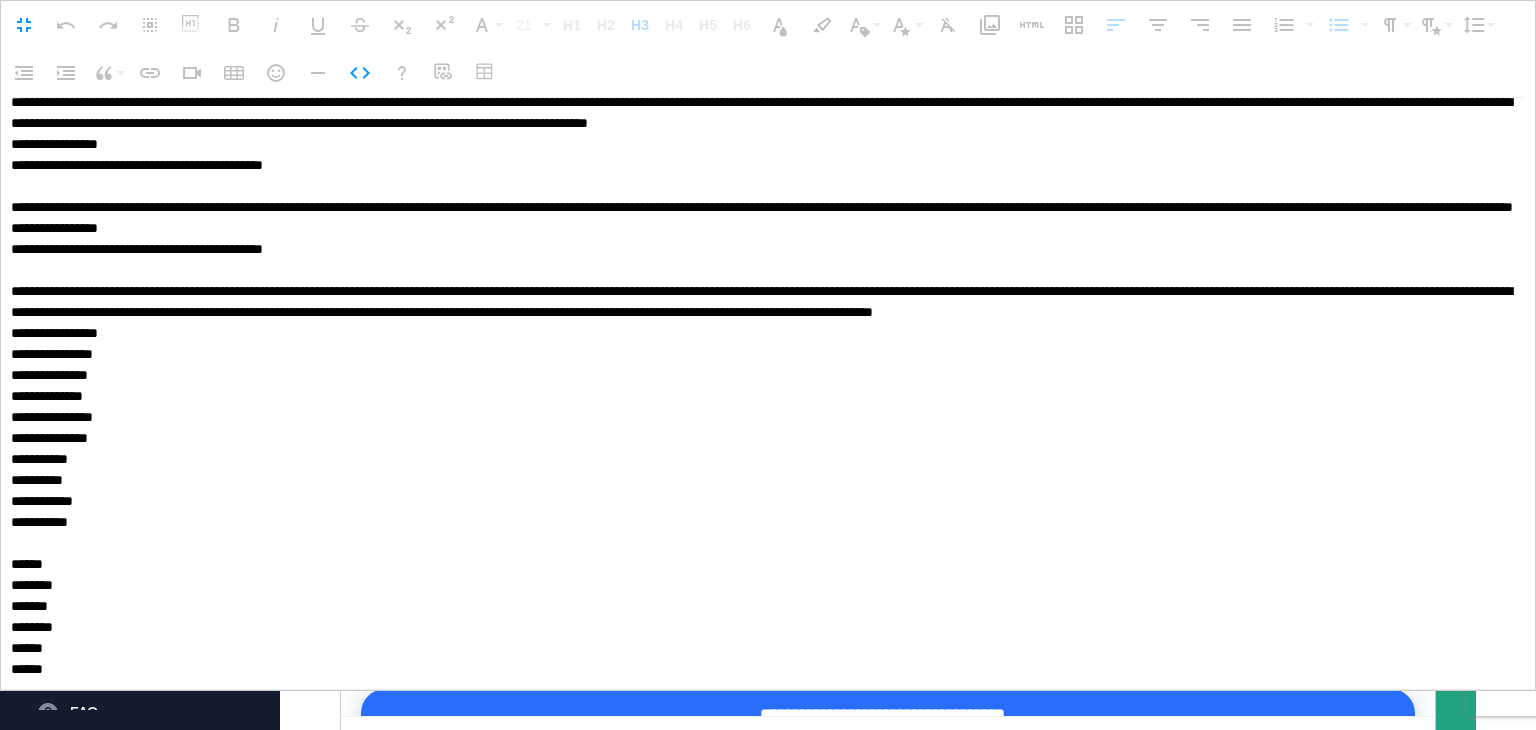 drag, startPoint x: 95, startPoint y: 216, endPoint x: 180, endPoint y: 569, distance: 363.0895 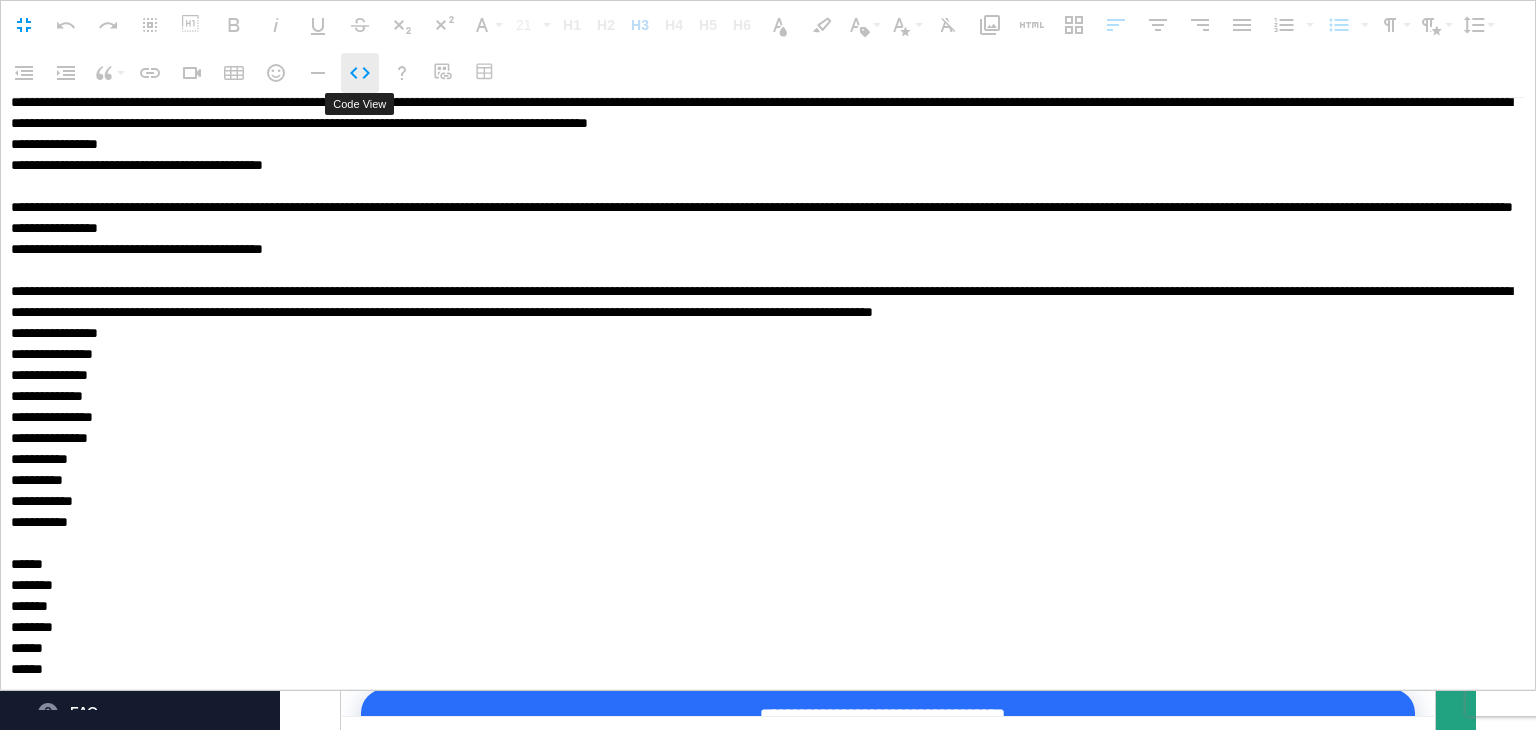 click 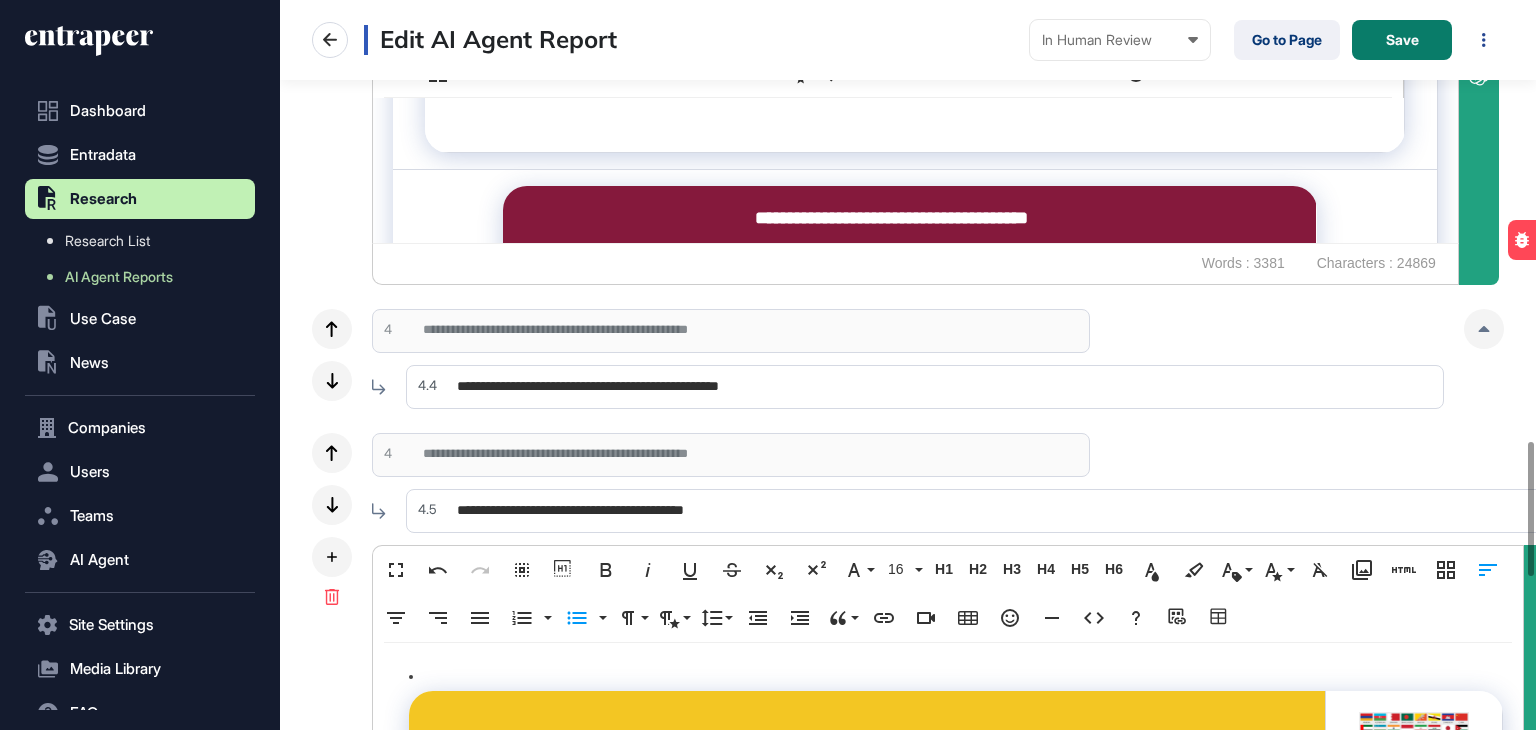 scroll, scrollTop: 0, scrollLeft: 0, axis: both 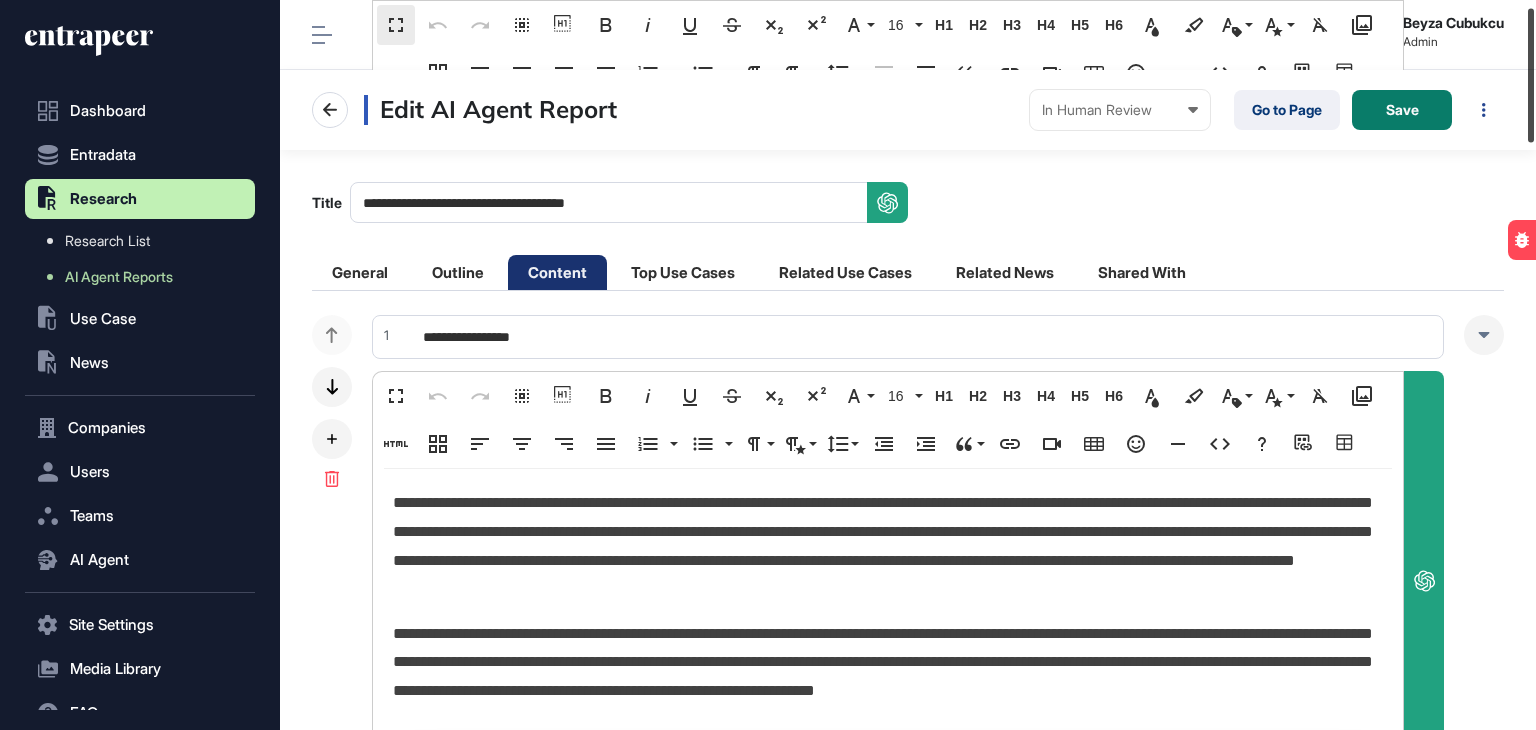 drag, startPoint x: 1535, startPoint y: 471, endPoint x: 1535, endPoint y: 116, distance: 355 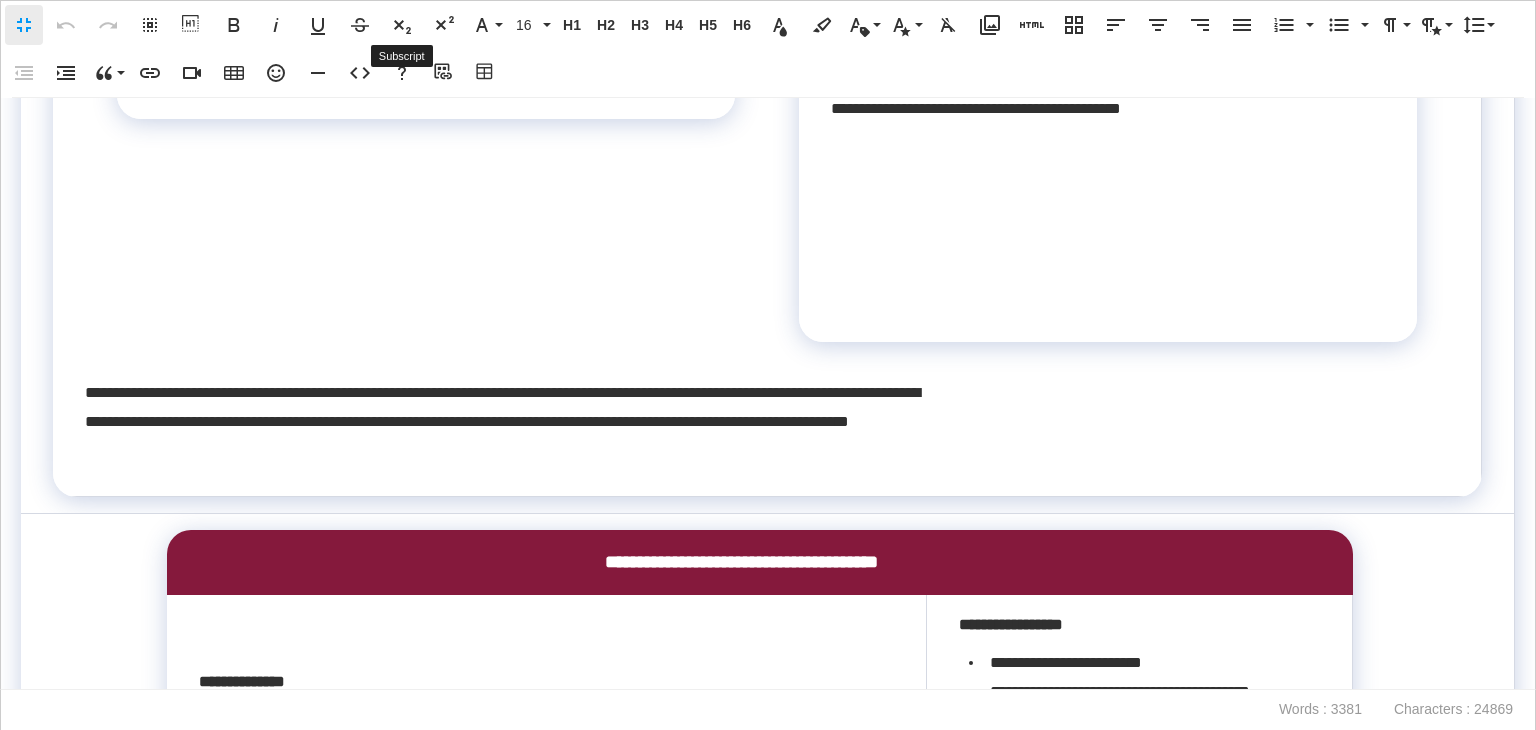 scroll, scrollTop: 0, scrollLeft: 9, axis: horizontal 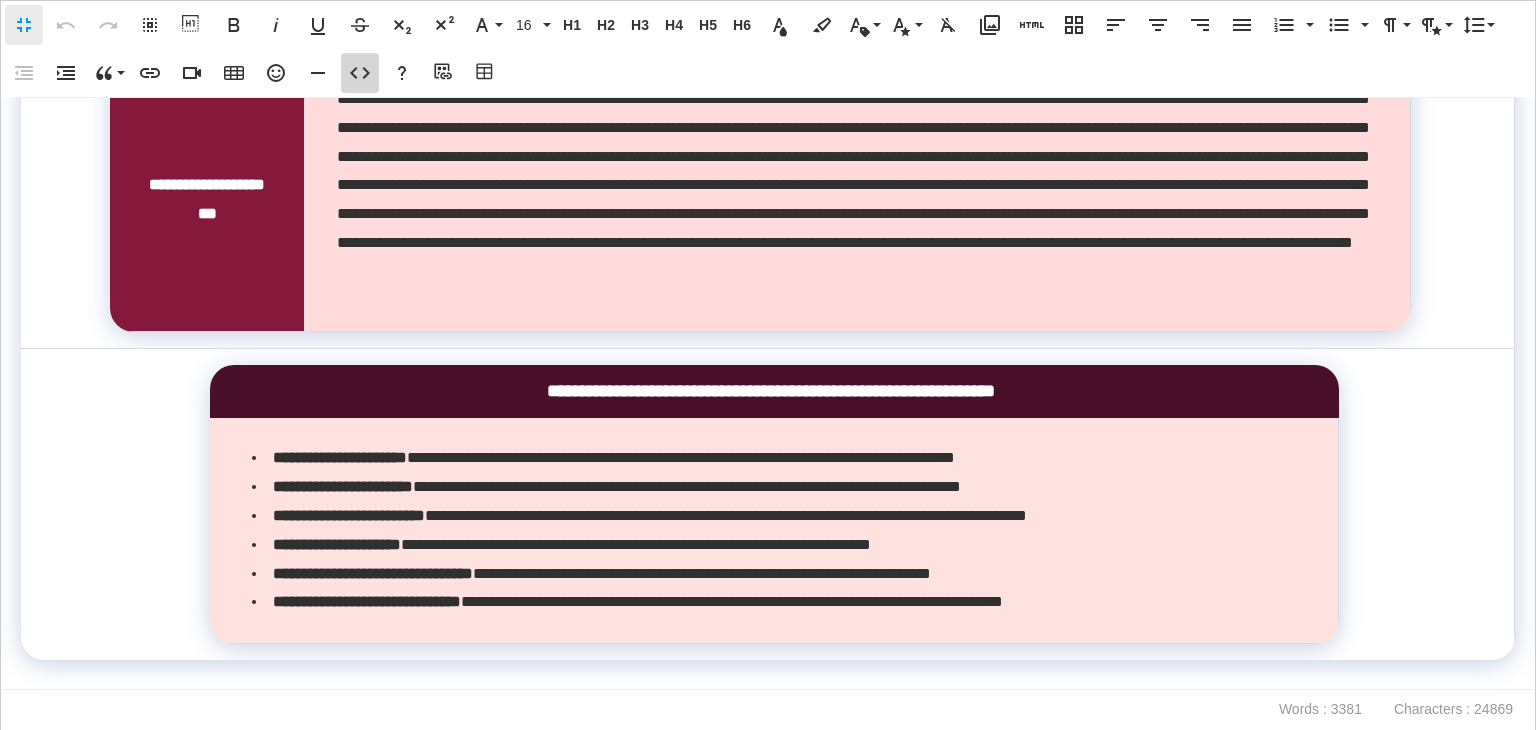 click 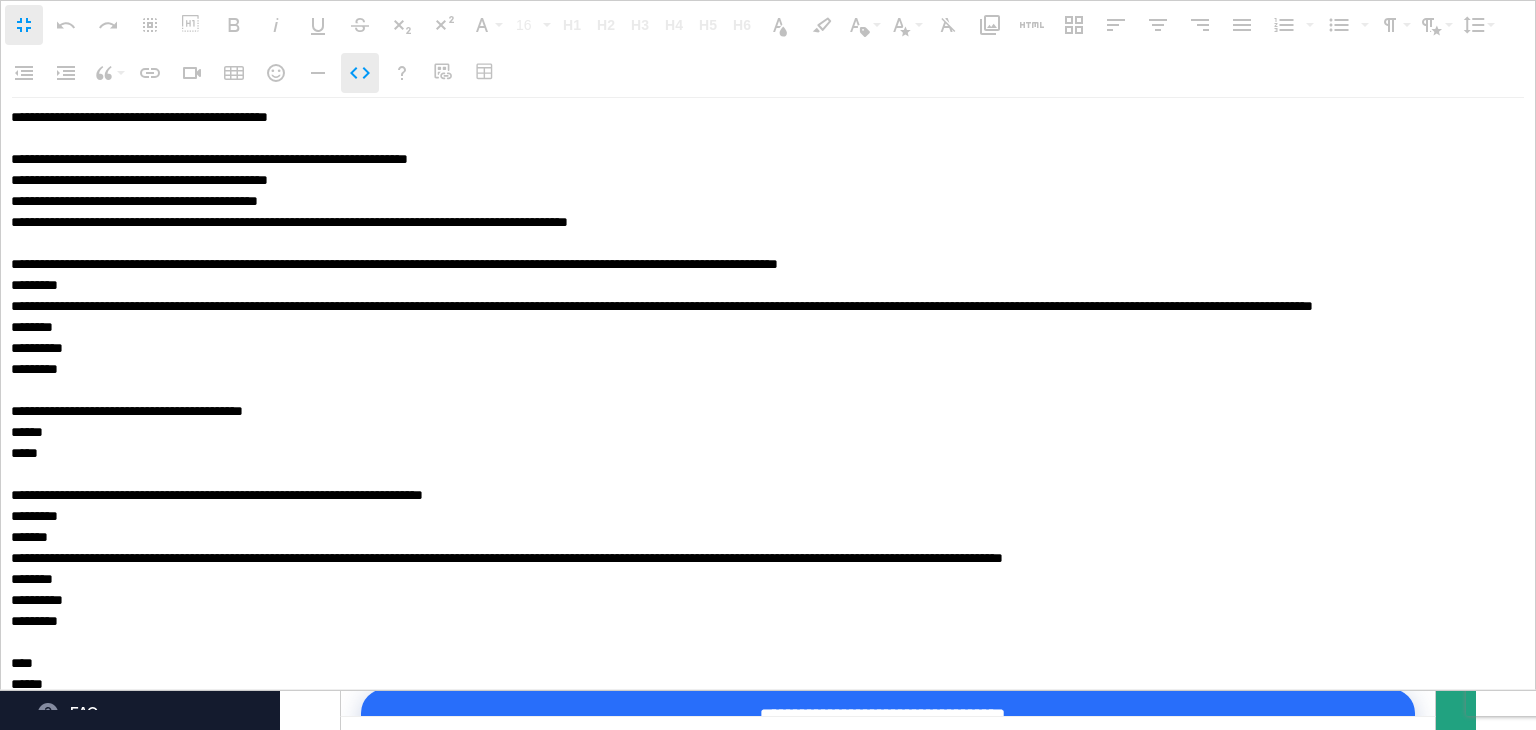 scroll, scrollTop: 0, scrollLeft: 0, axis: both 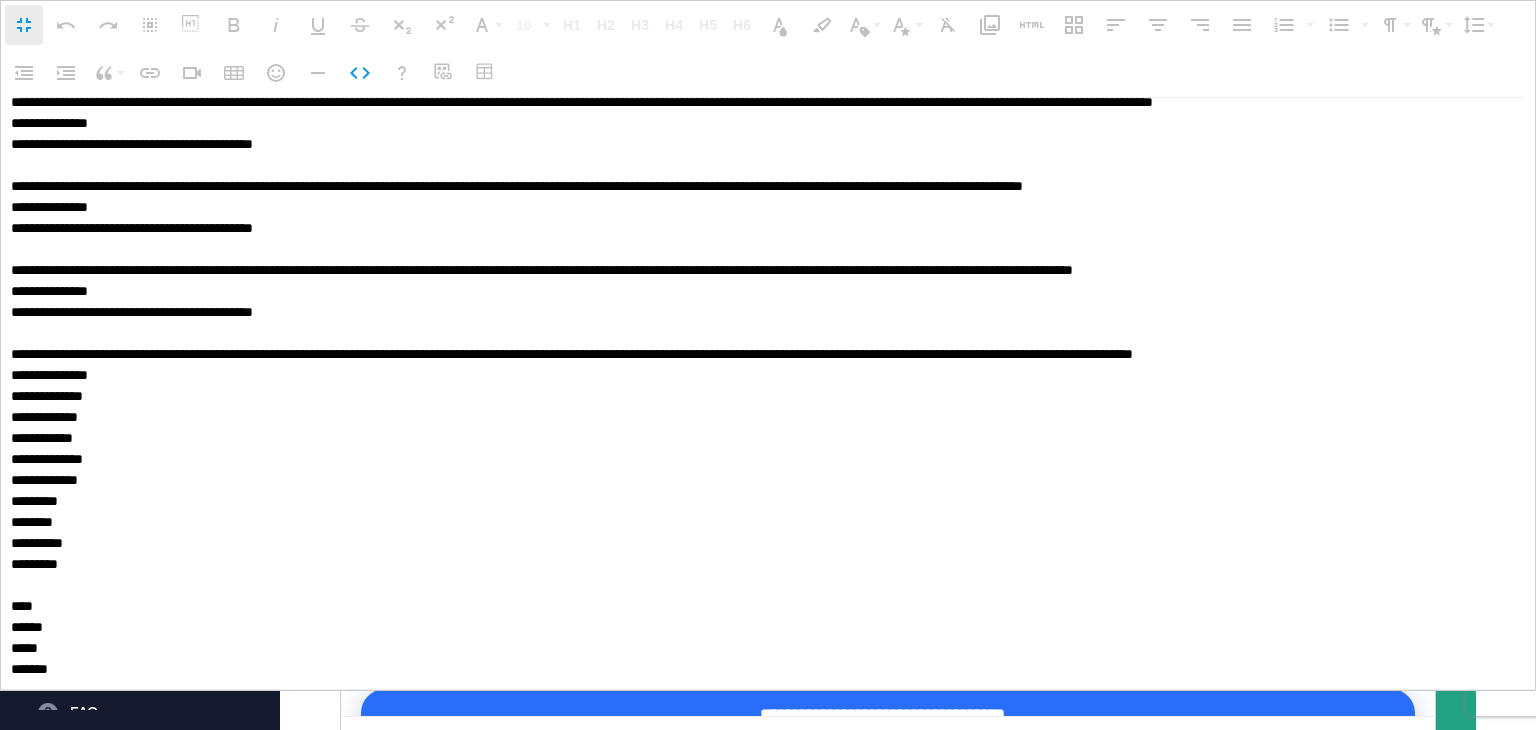 click at bounding box center [763, 394] 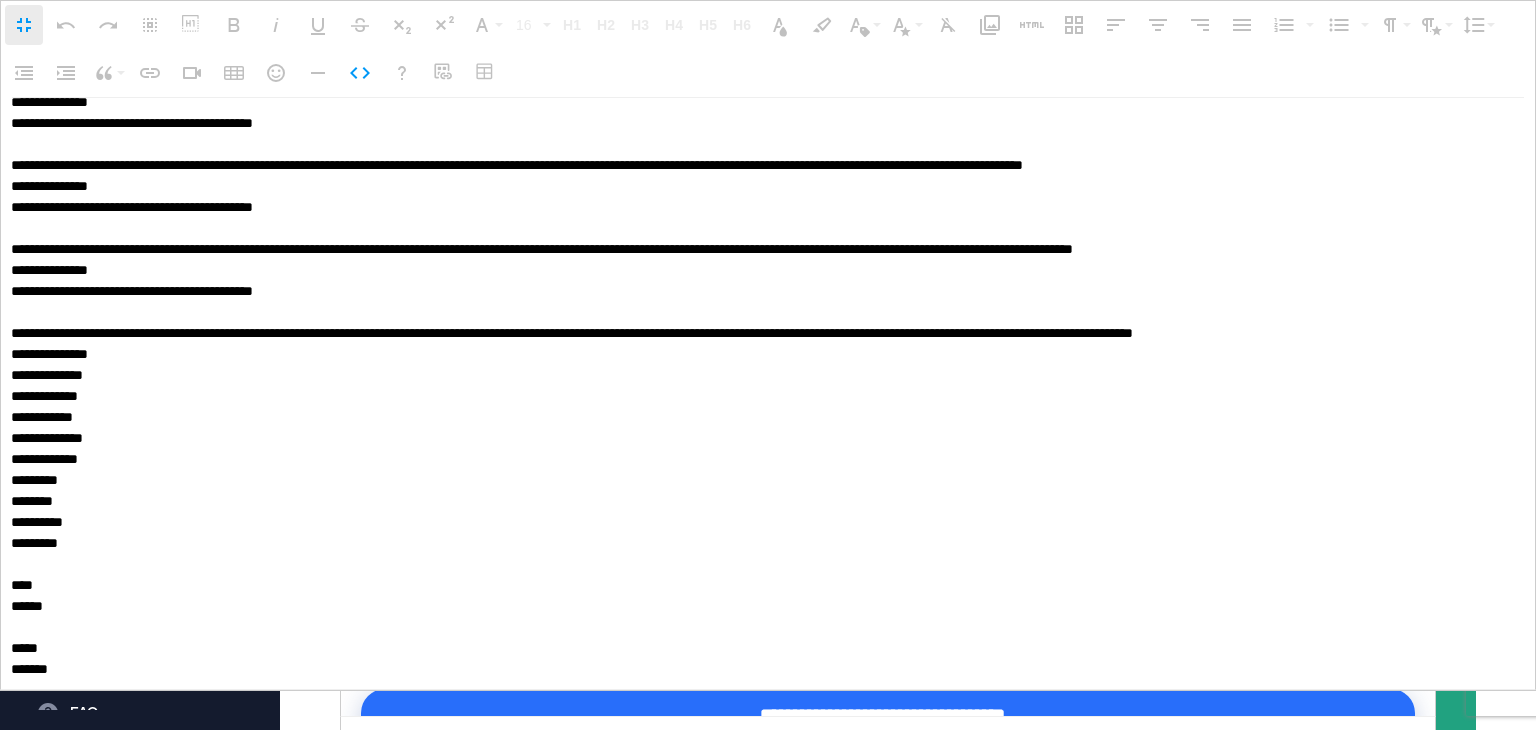 type on "**********" 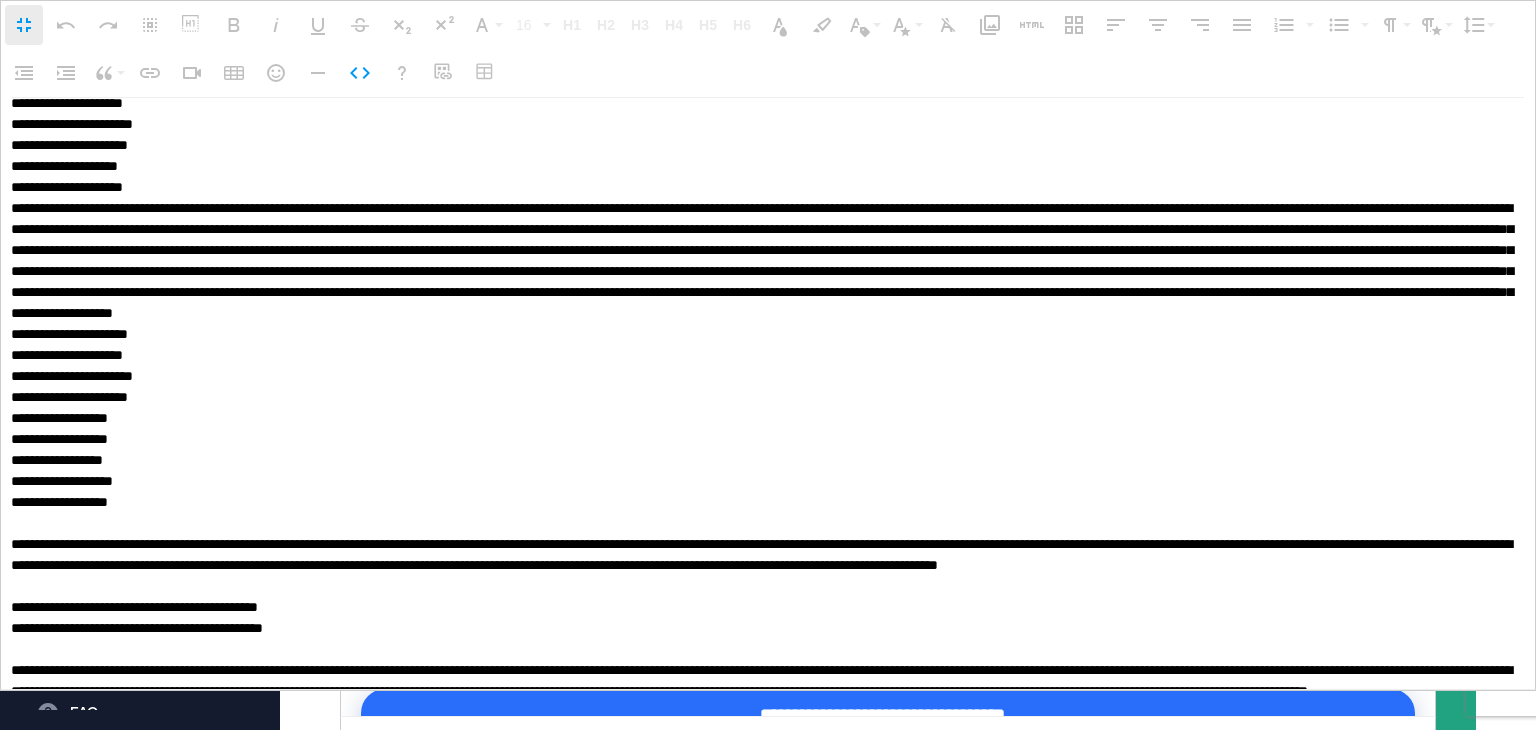 scroll, scrollTop: 35284, scrollLeft: 0, axis: vertical 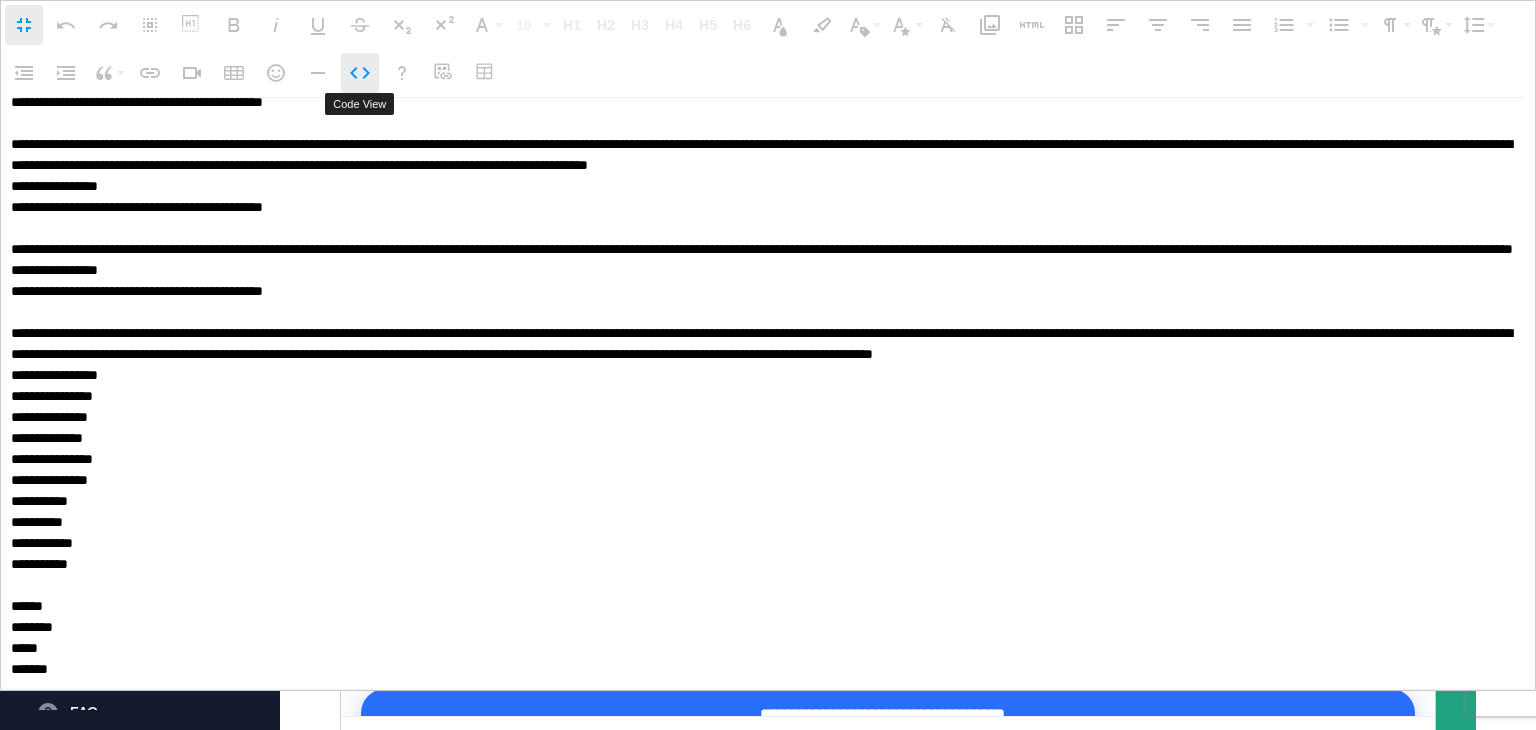click 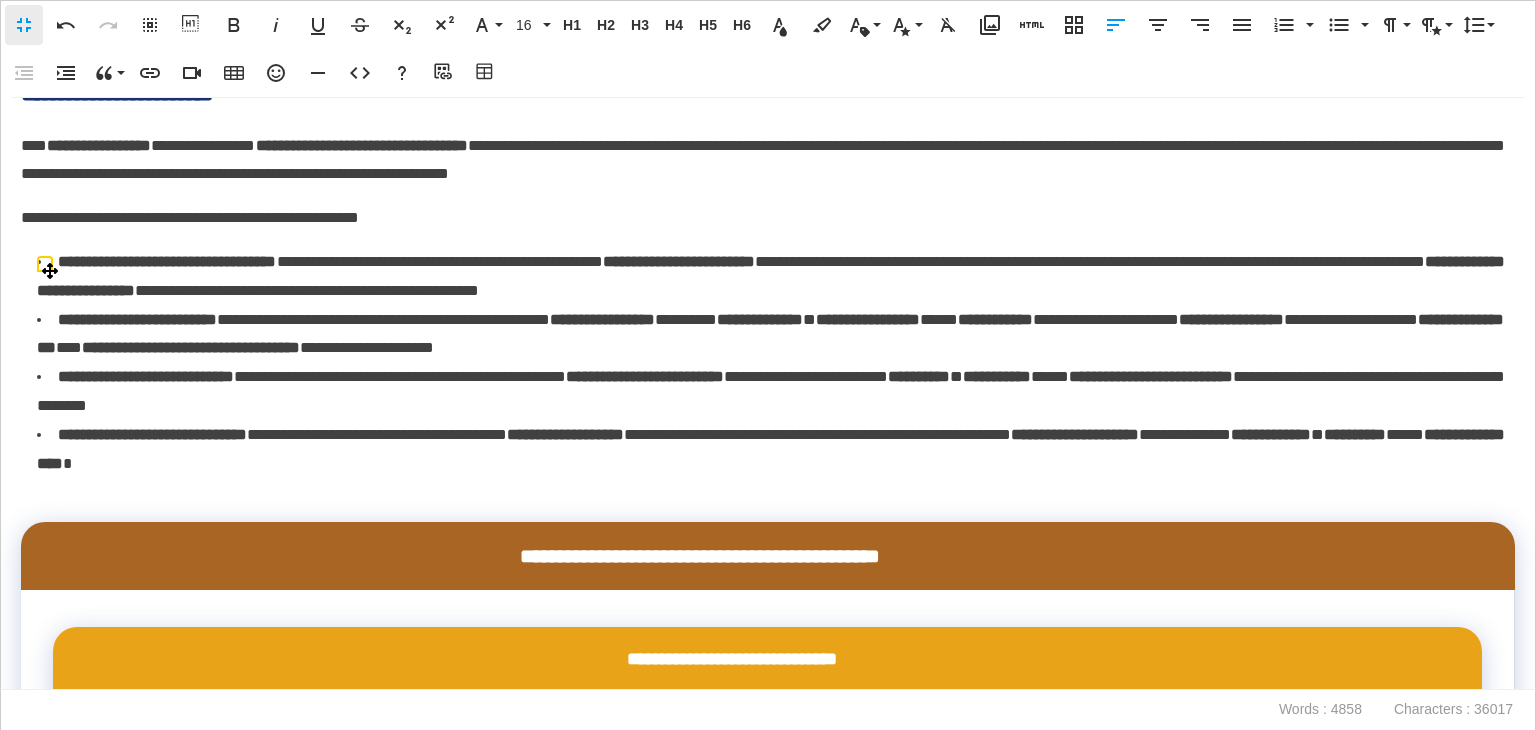 scroll, scrollTop: 10500, scrollLeft: 0, axis: vertical 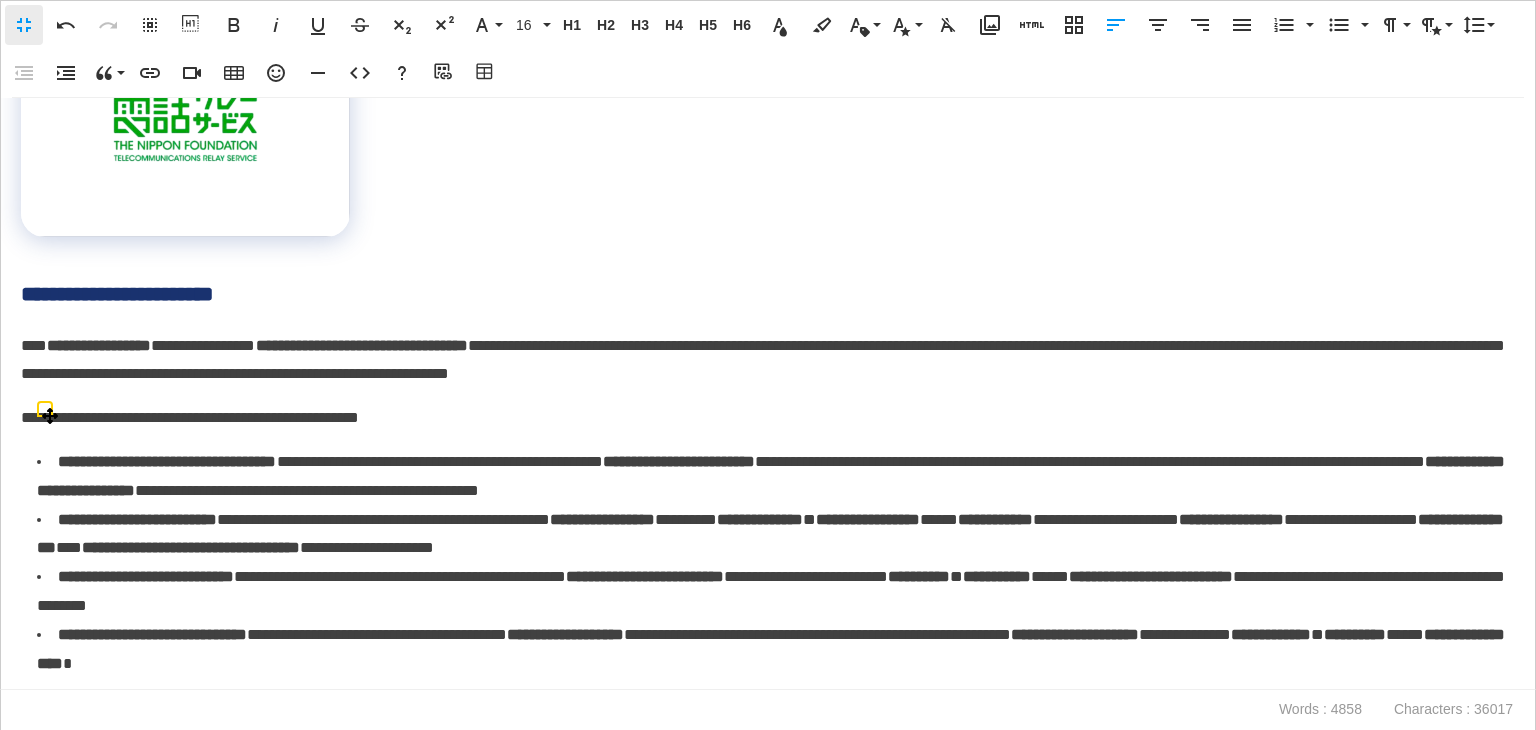 click at bounding box center [184, 86] 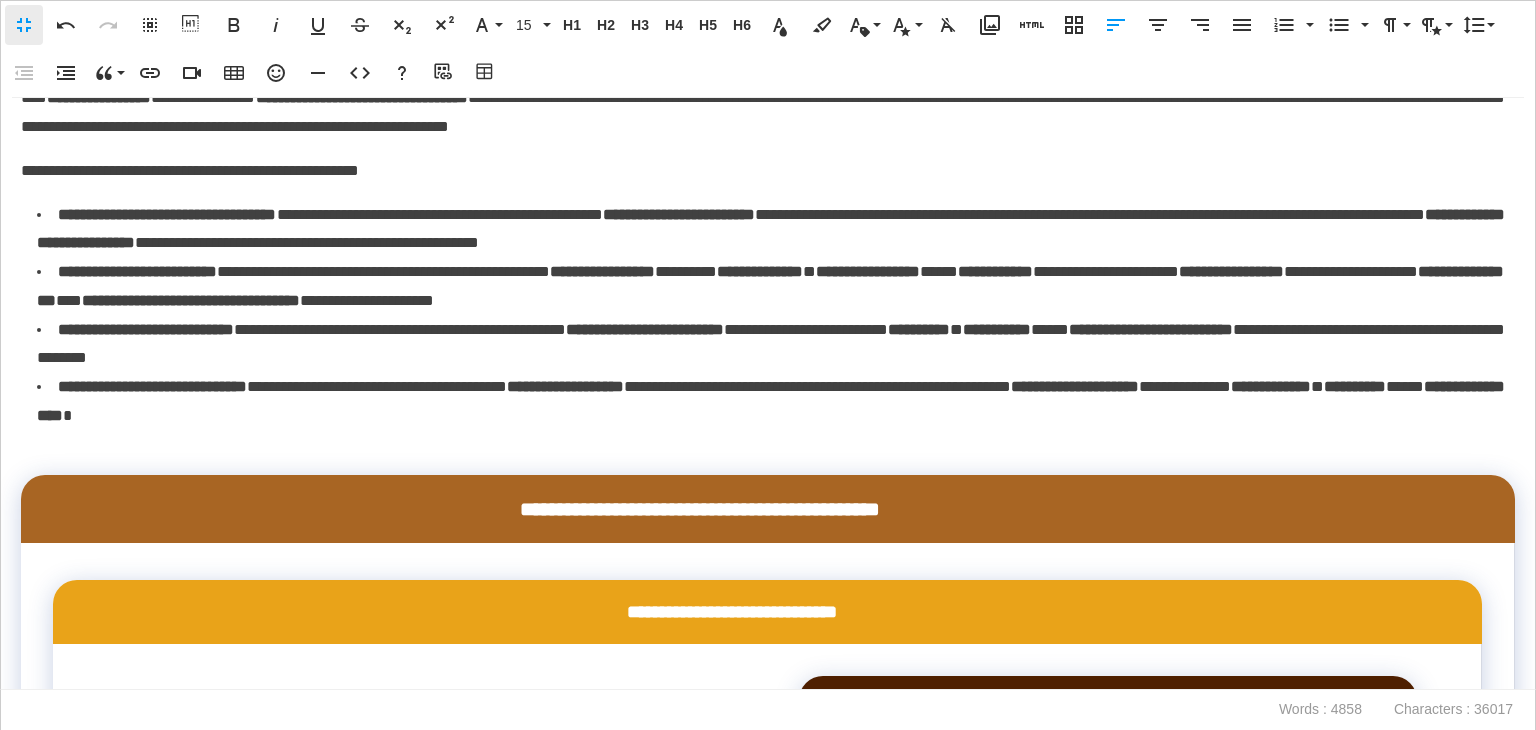 drag, startPoint x: 201, startPoint y: 533, endPoint x: 48, endPoint y: 535, distance: 153.01308 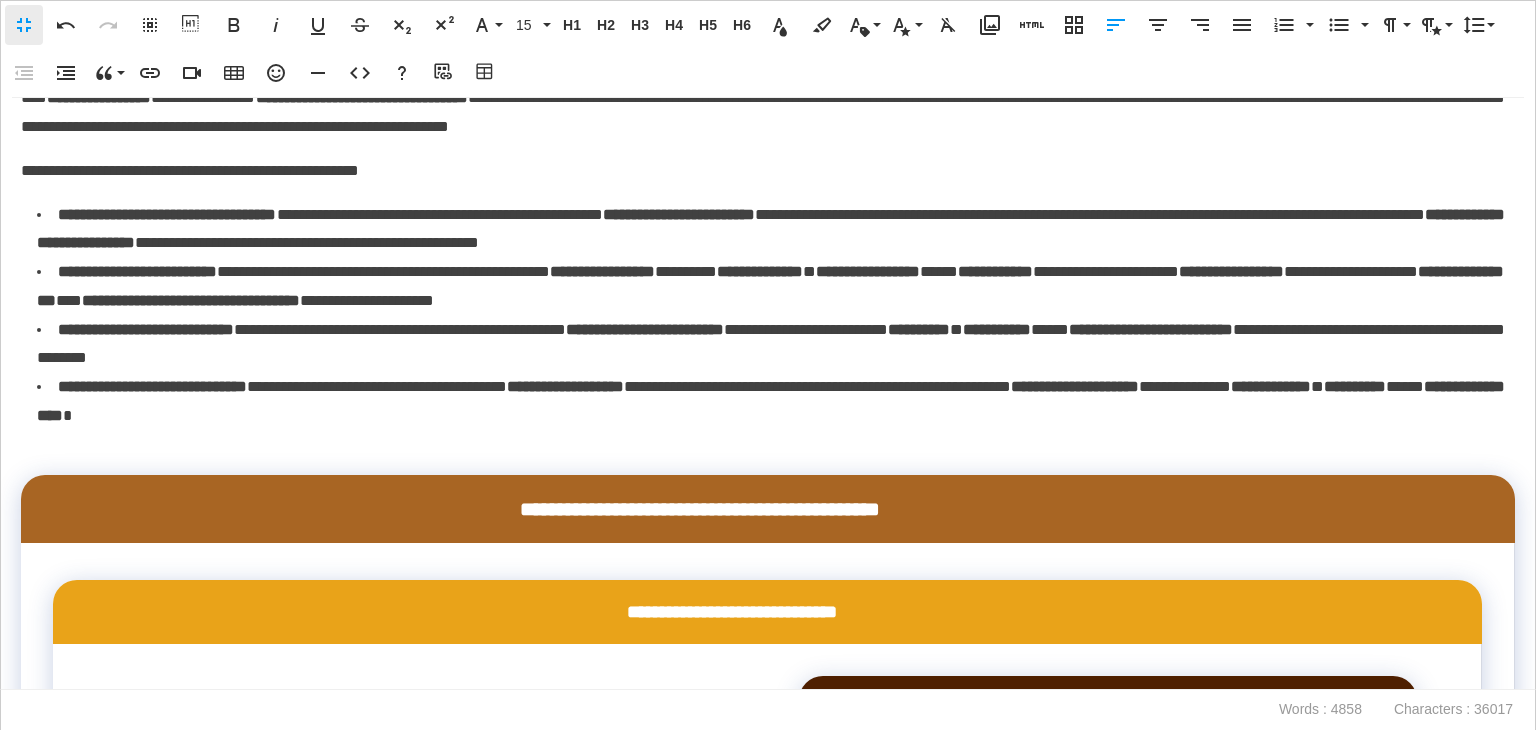 click on "**********" at bounding box center (763, 47) 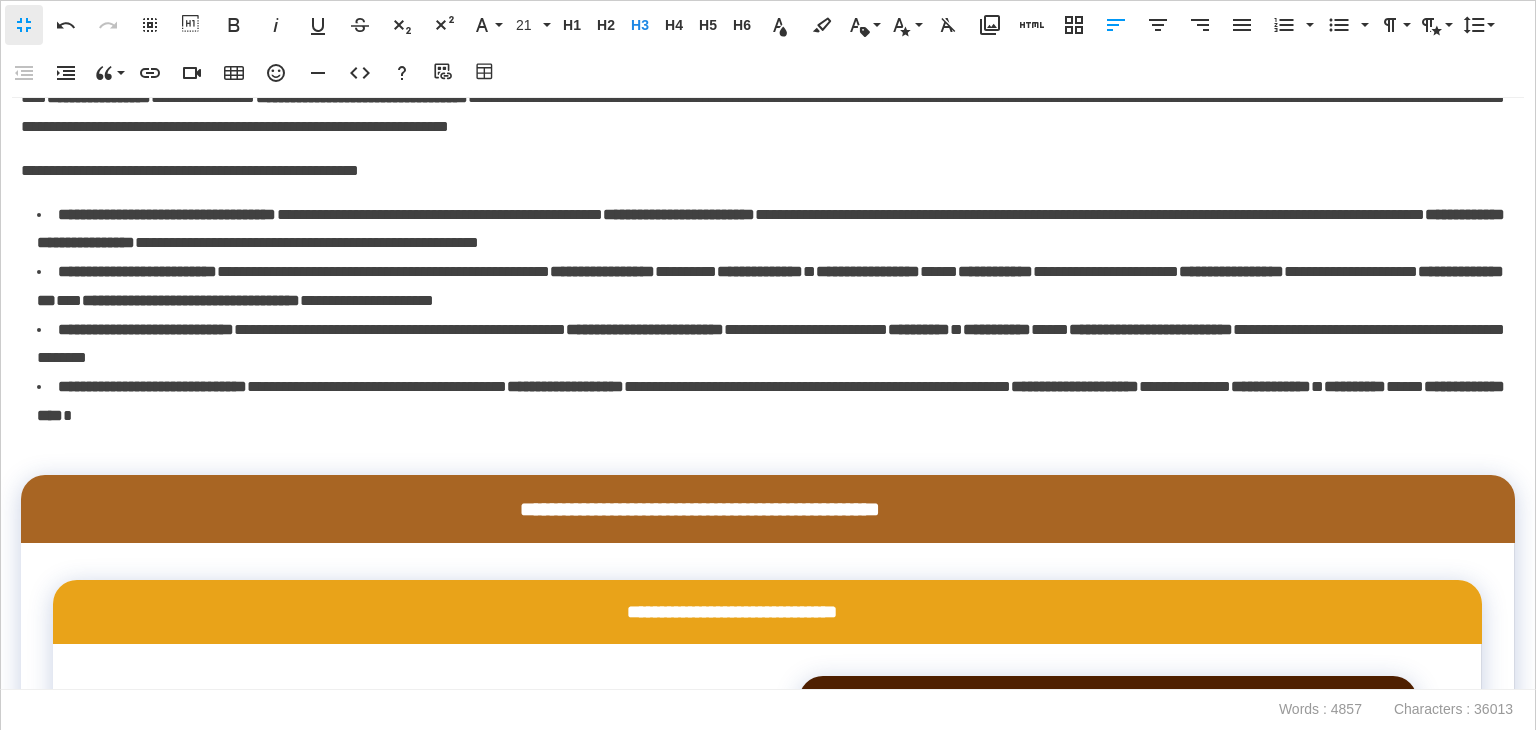 drag, startPoint x: 231, startPoint y: 533, endPoint x: 45, endPoint y: 526, distance: 186.13167 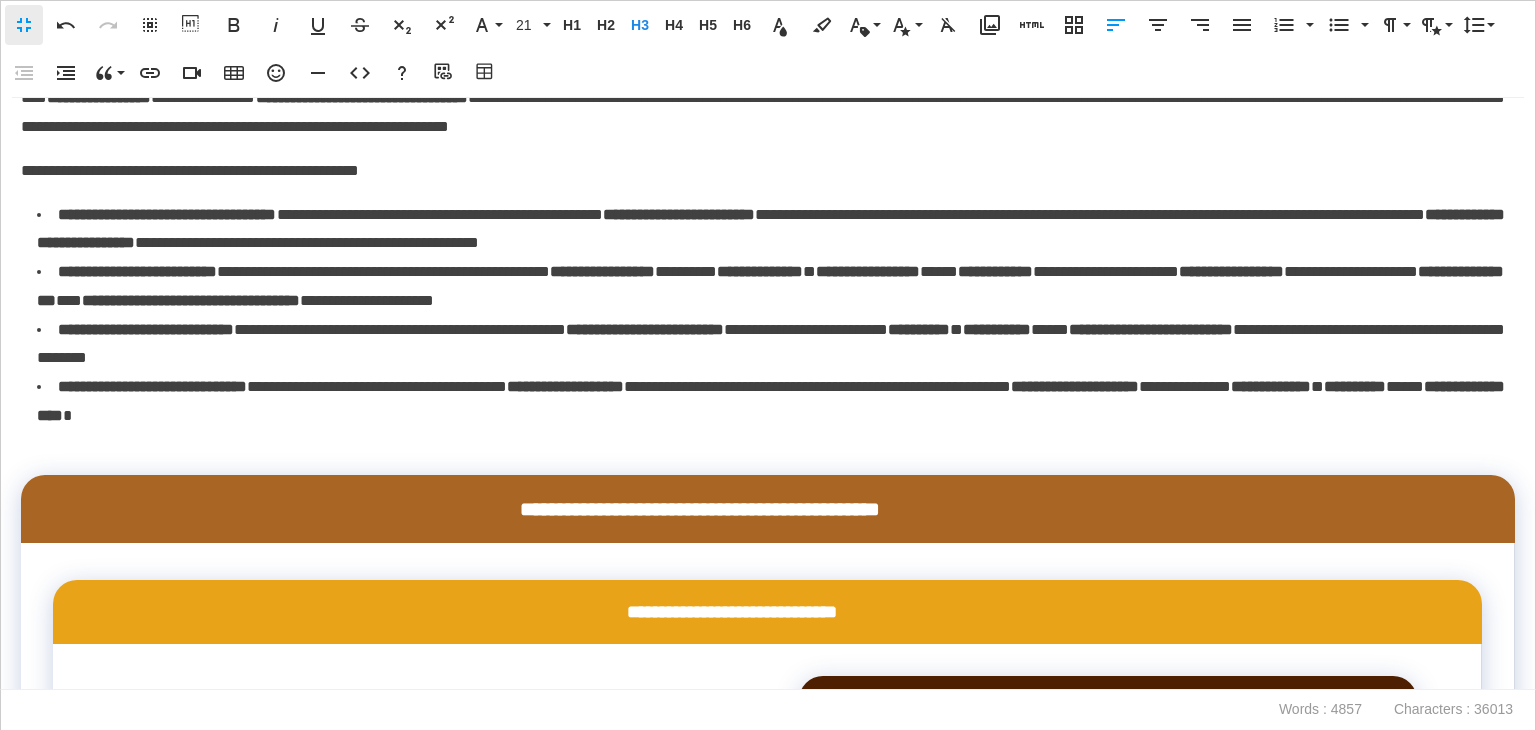 click on "**********" at bounding box center [763, 47] 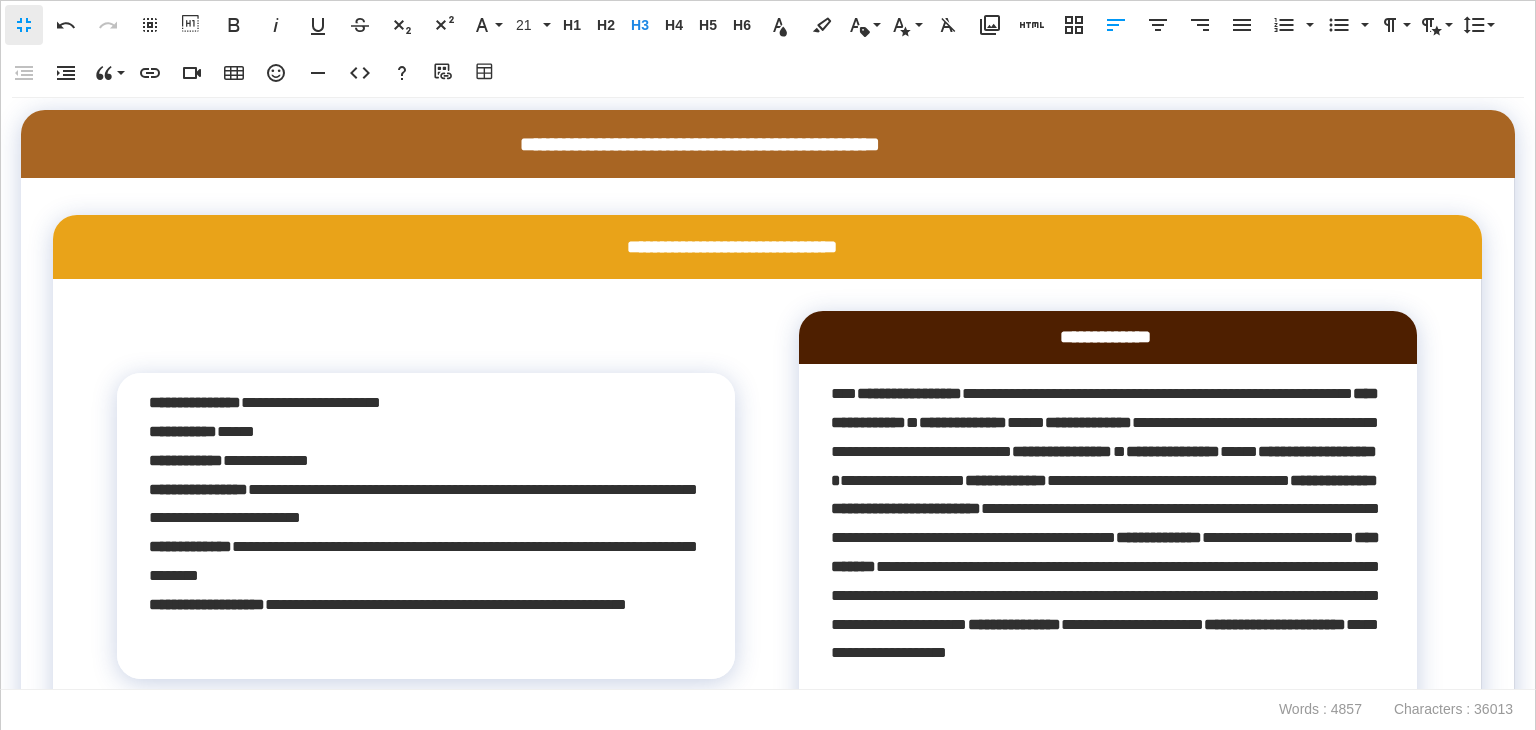 scroll, scrollTop: 10900, scrollLeft: 0, axis: vertical 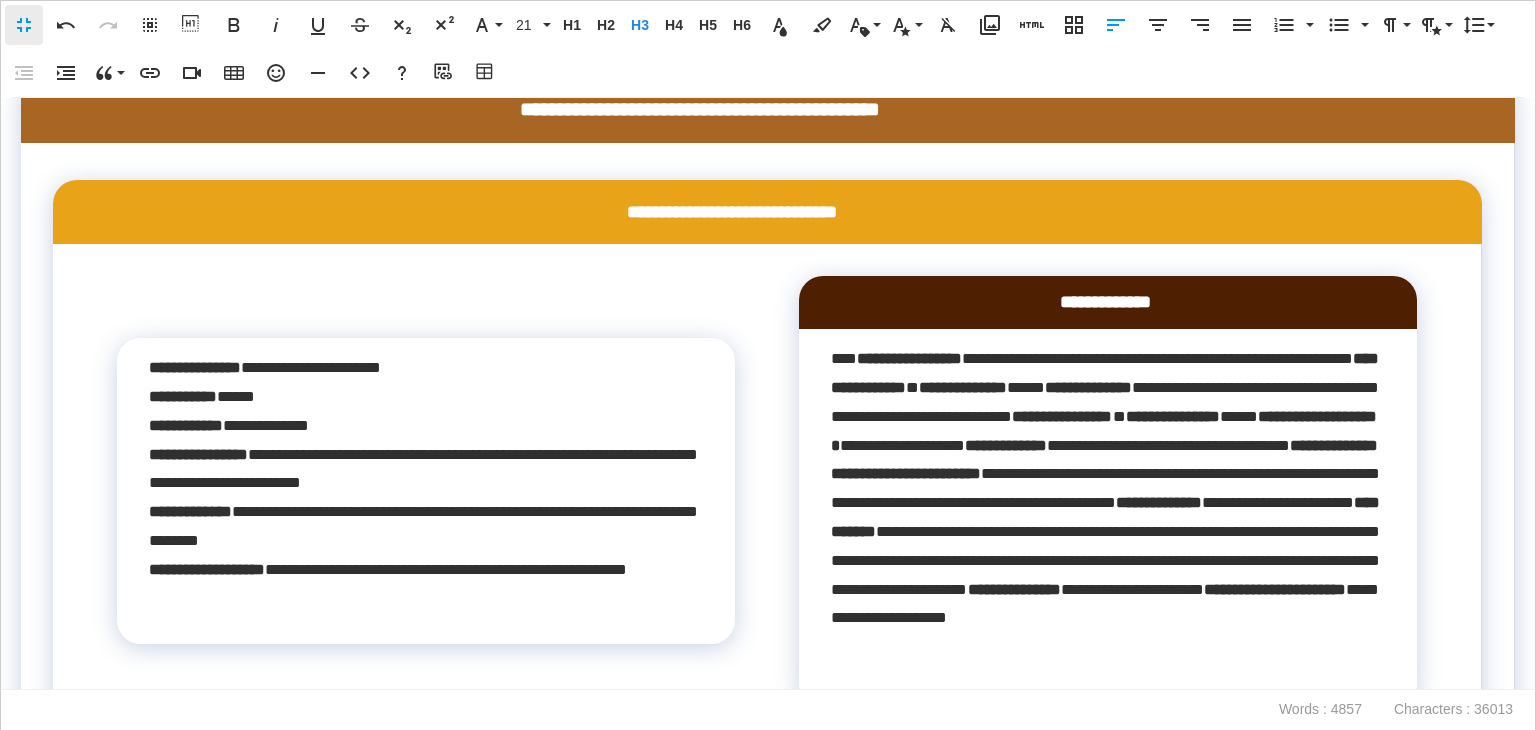 click on "**********" at bounding box center [768, 394] 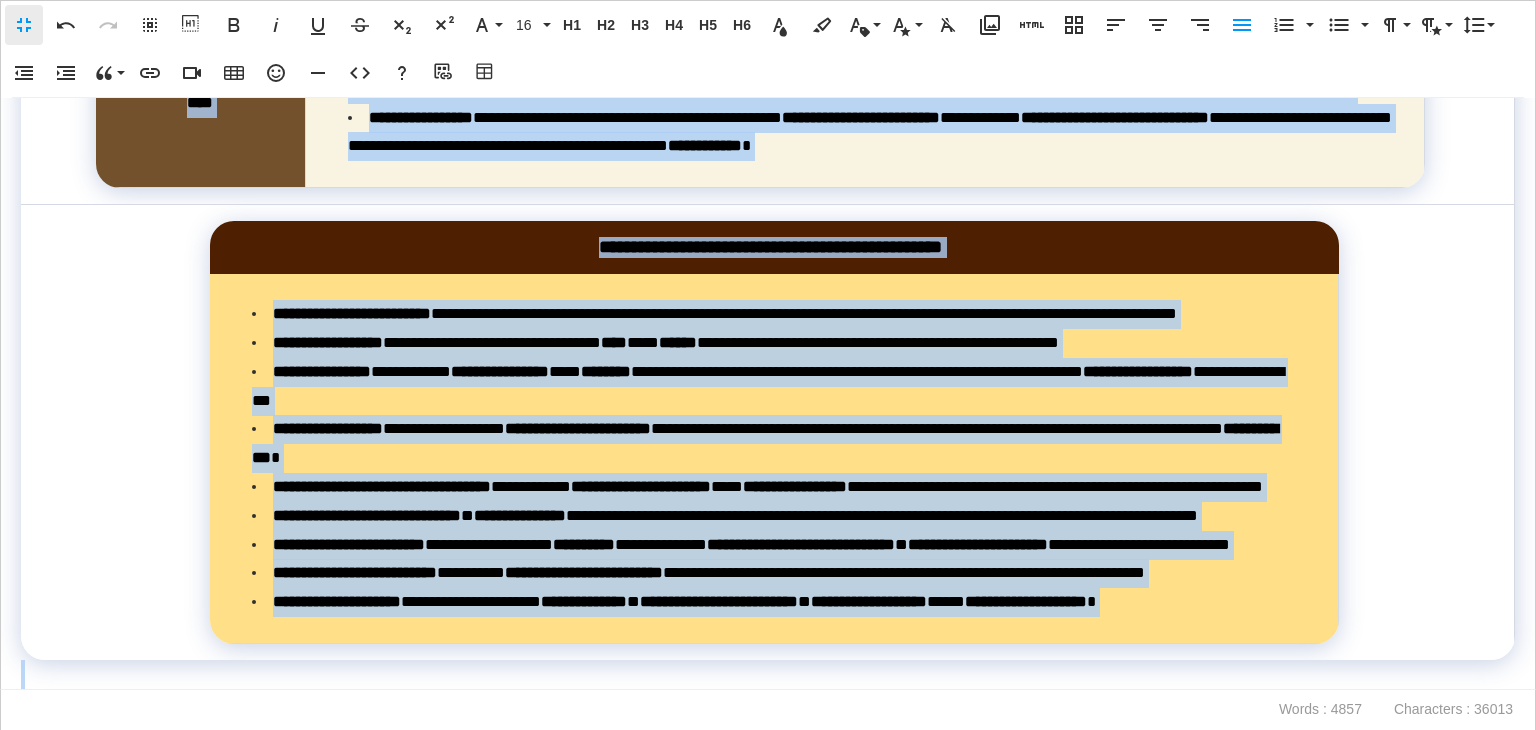 scroll, scrollTop: 14524, scrollLeft: 0, axis: vertical 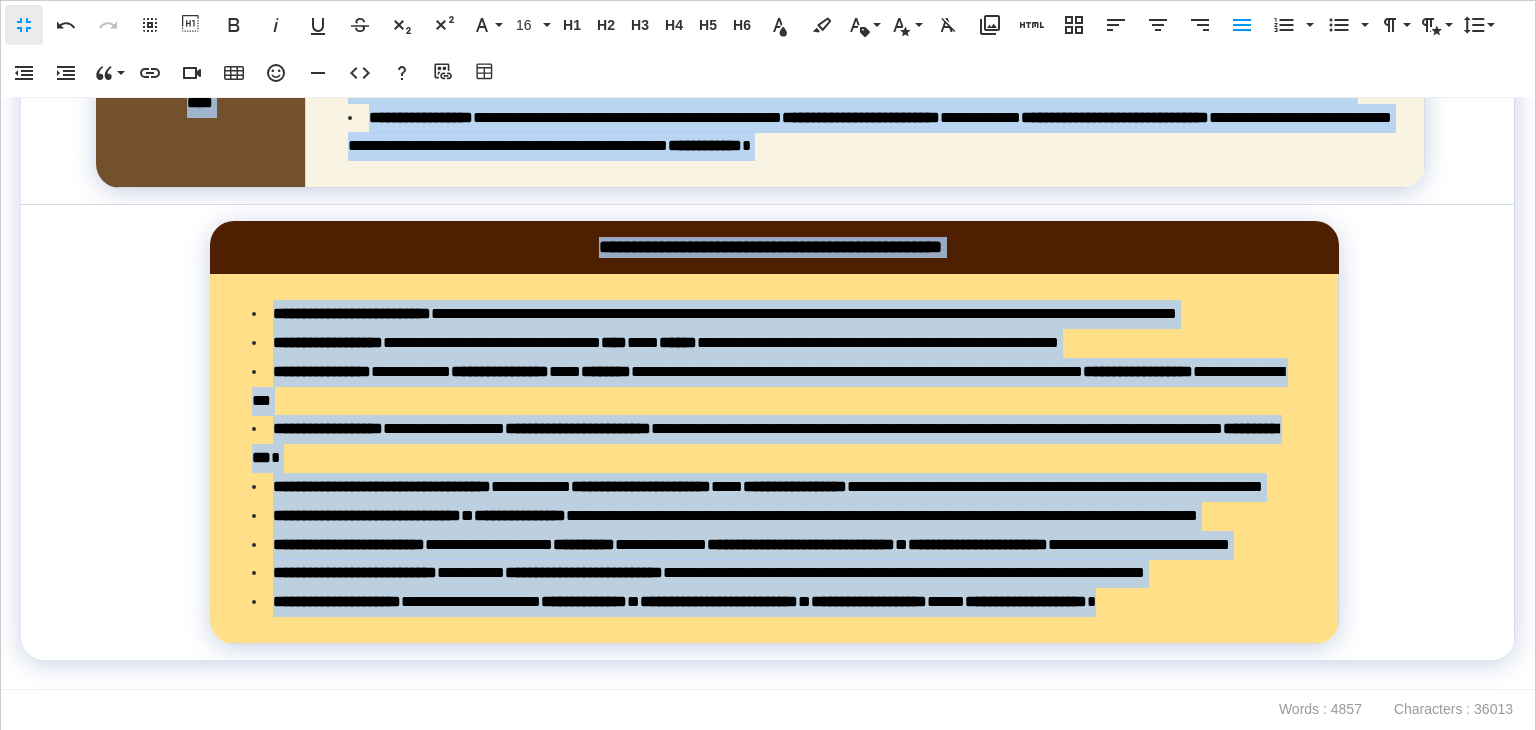 drag, startPoint x: 21, startPoint y: 181, endPoint x: 925, endPoint y: 601, distance: 996.8029 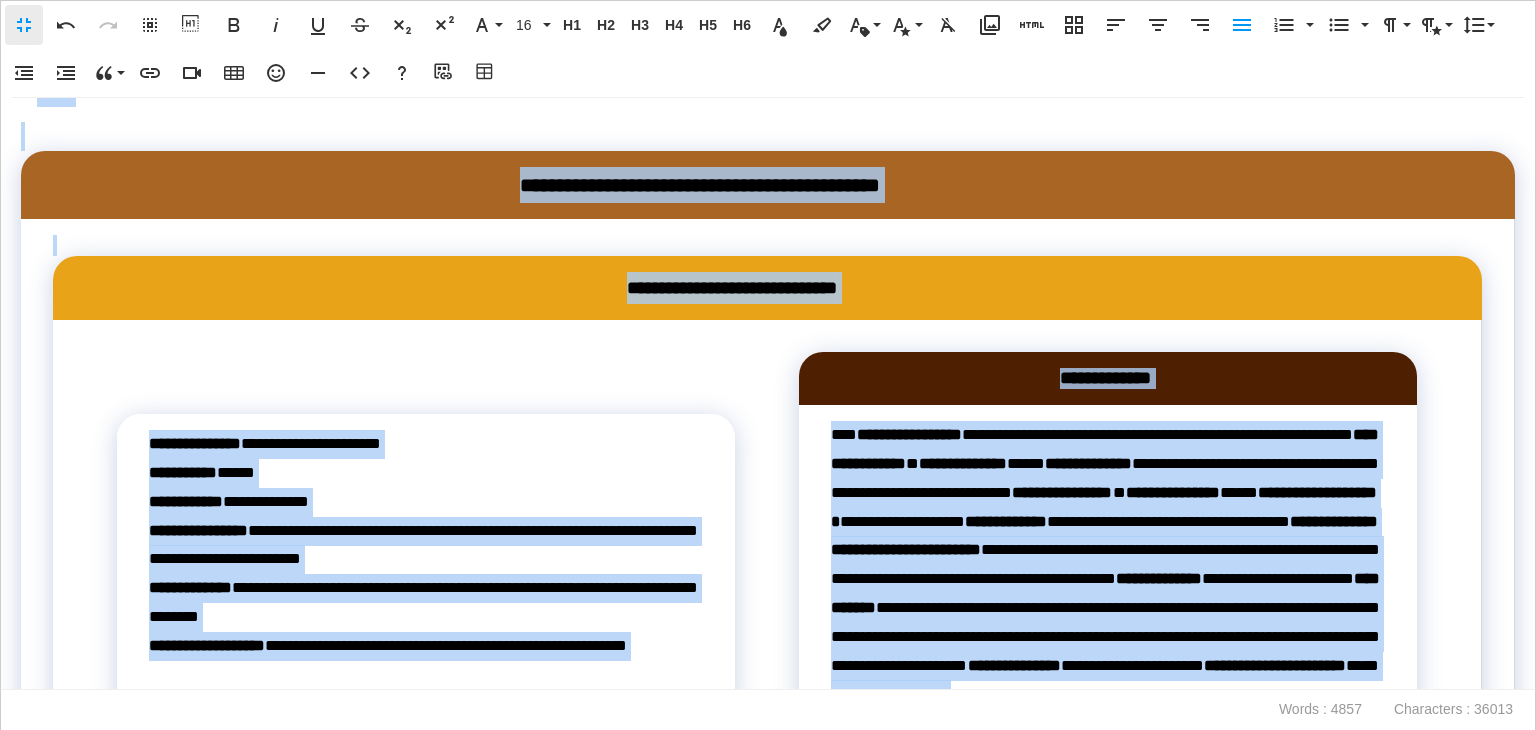 scroll, scrollTop: 10524, scrollLeft: 0, axis: vertical 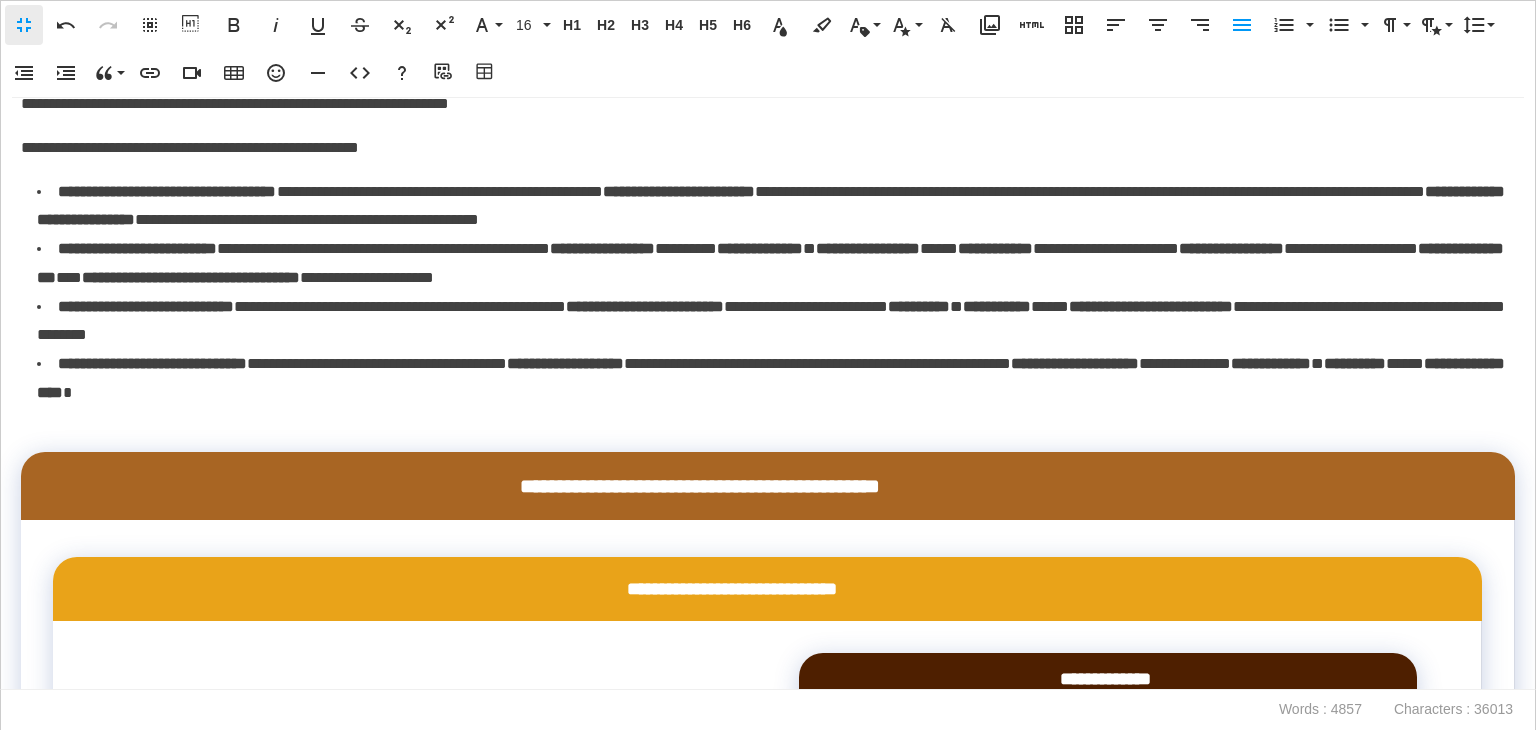 click at bounding box center [186, -61] 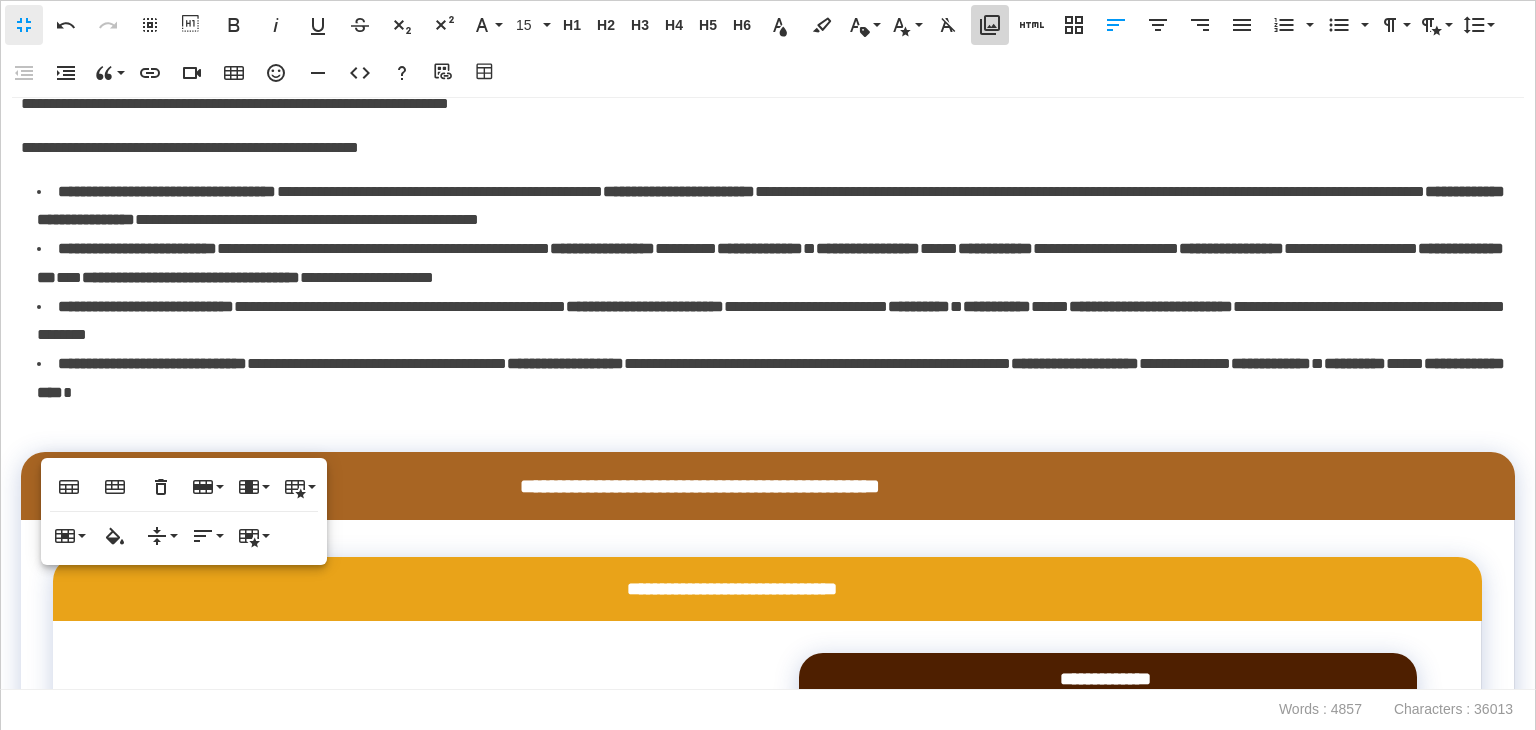 click 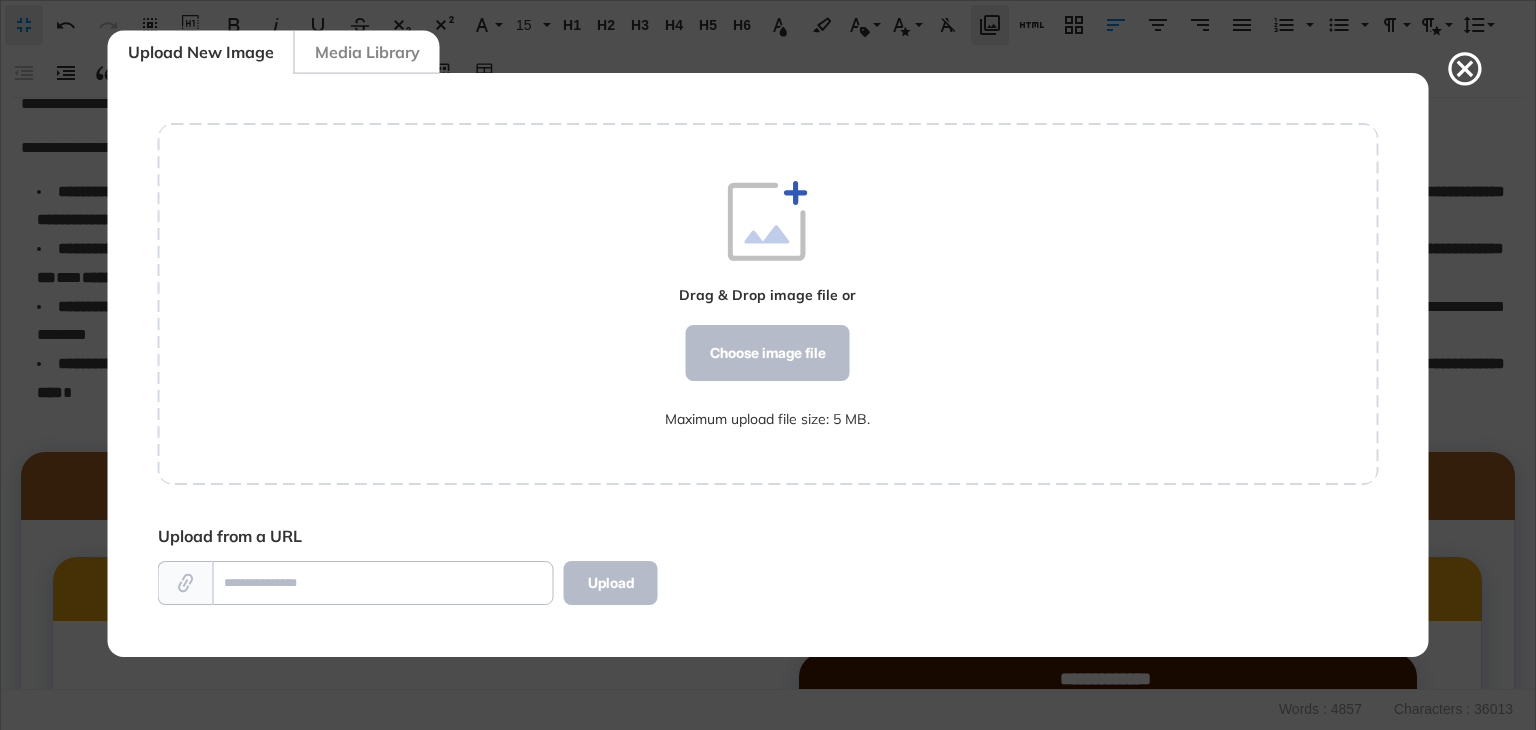 scroll, scrollTop: 583, scrollLeft: 1220, axis: both 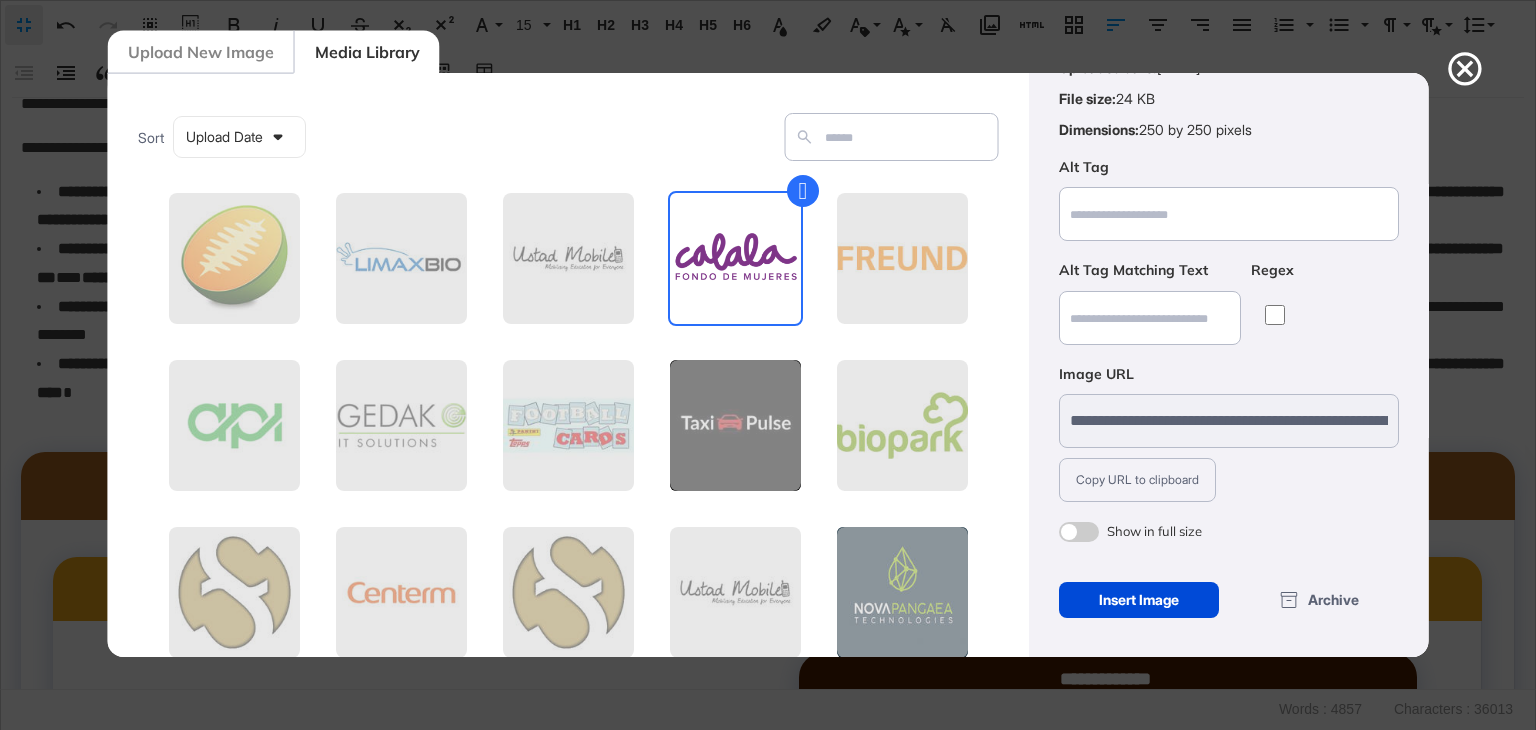 click on "Insert Image" at bounding box center (1138, 600) 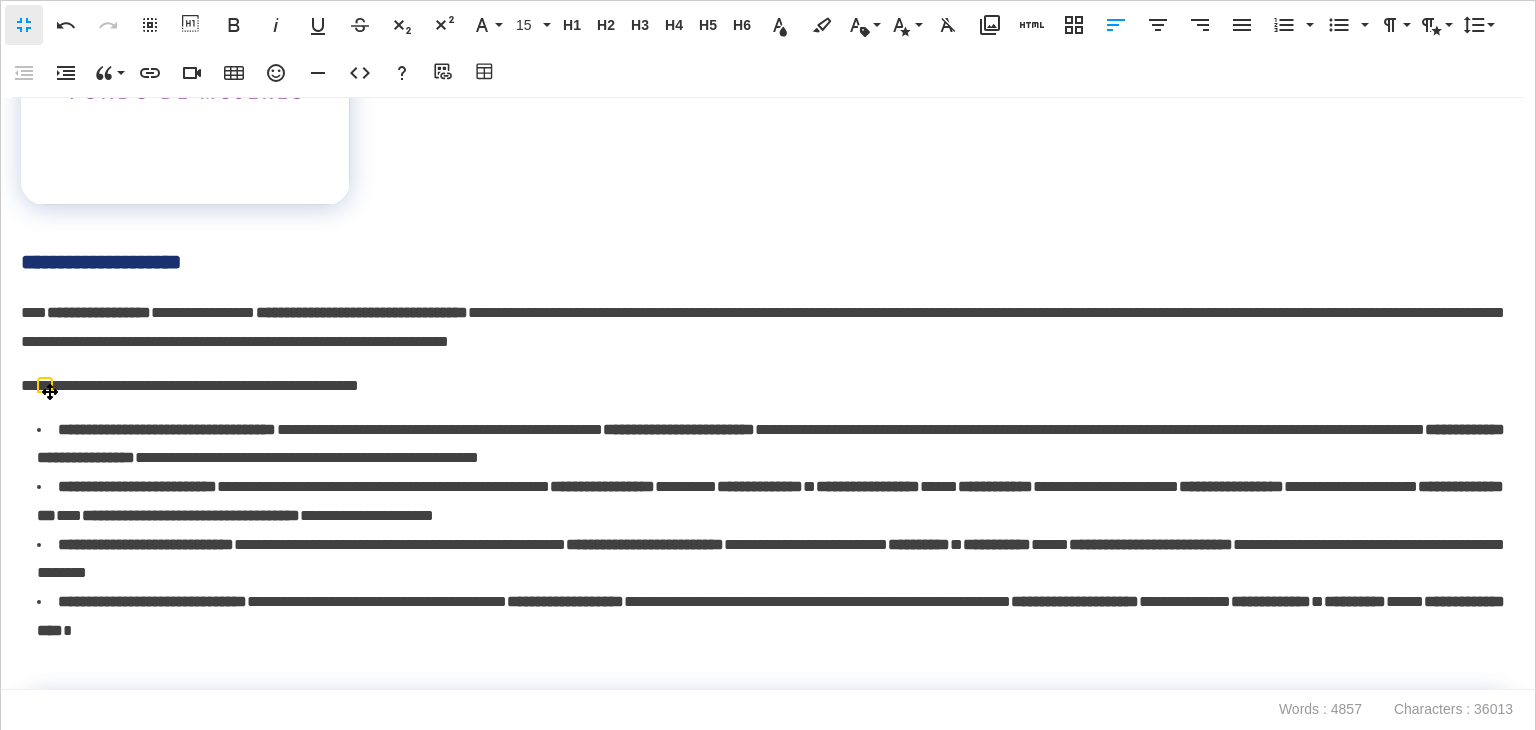 scroll, scrollTop: 10824, scrollLeft: 0, axis: vertical 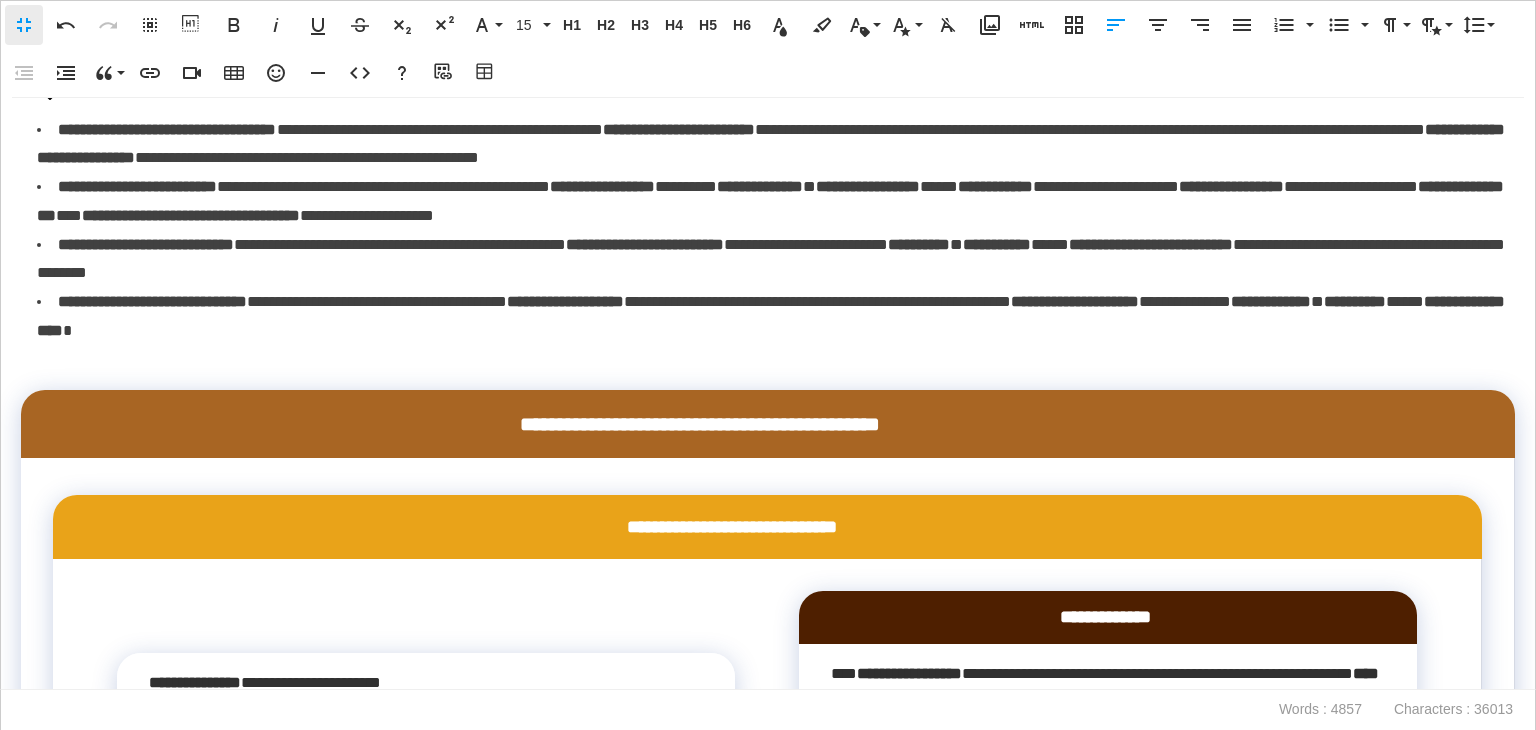 drag, startPoint x: 194, startPoint y: 246, endPoint x: 215, endPoint y: 248, distance: 21.095022 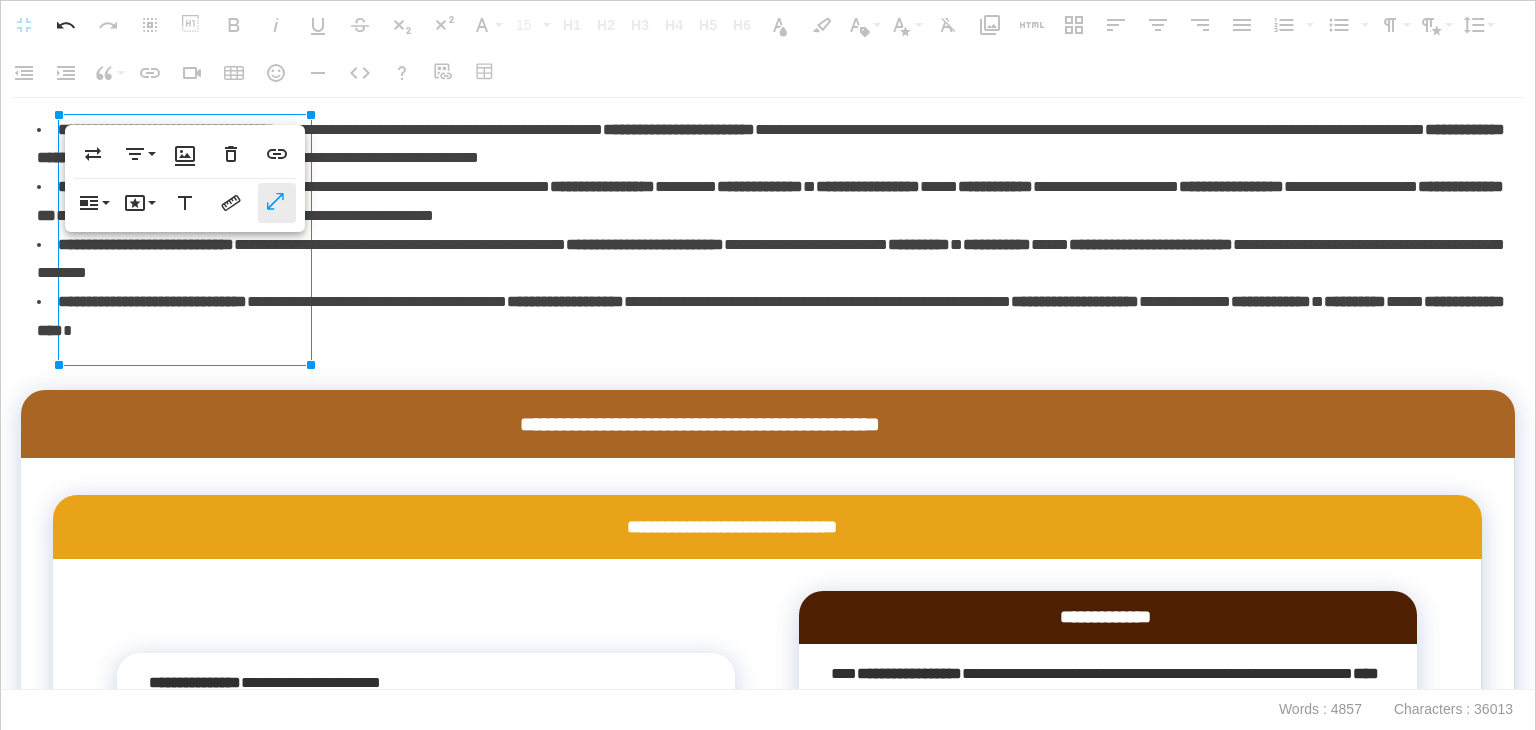 click 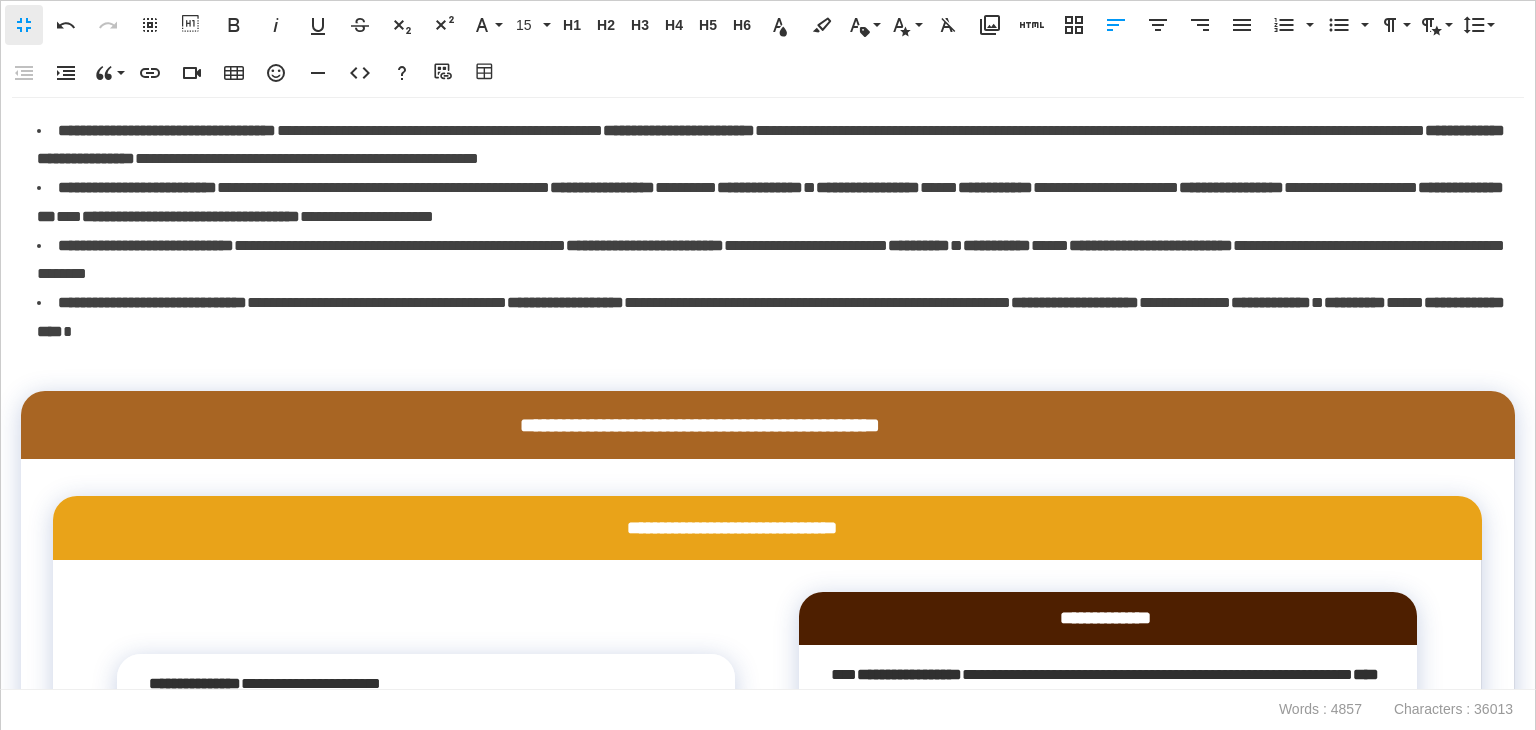 drag, startPoint x: 316, startPoint y: 361, endPoint x: 248, endPoint y: 319, distance: 79.924965 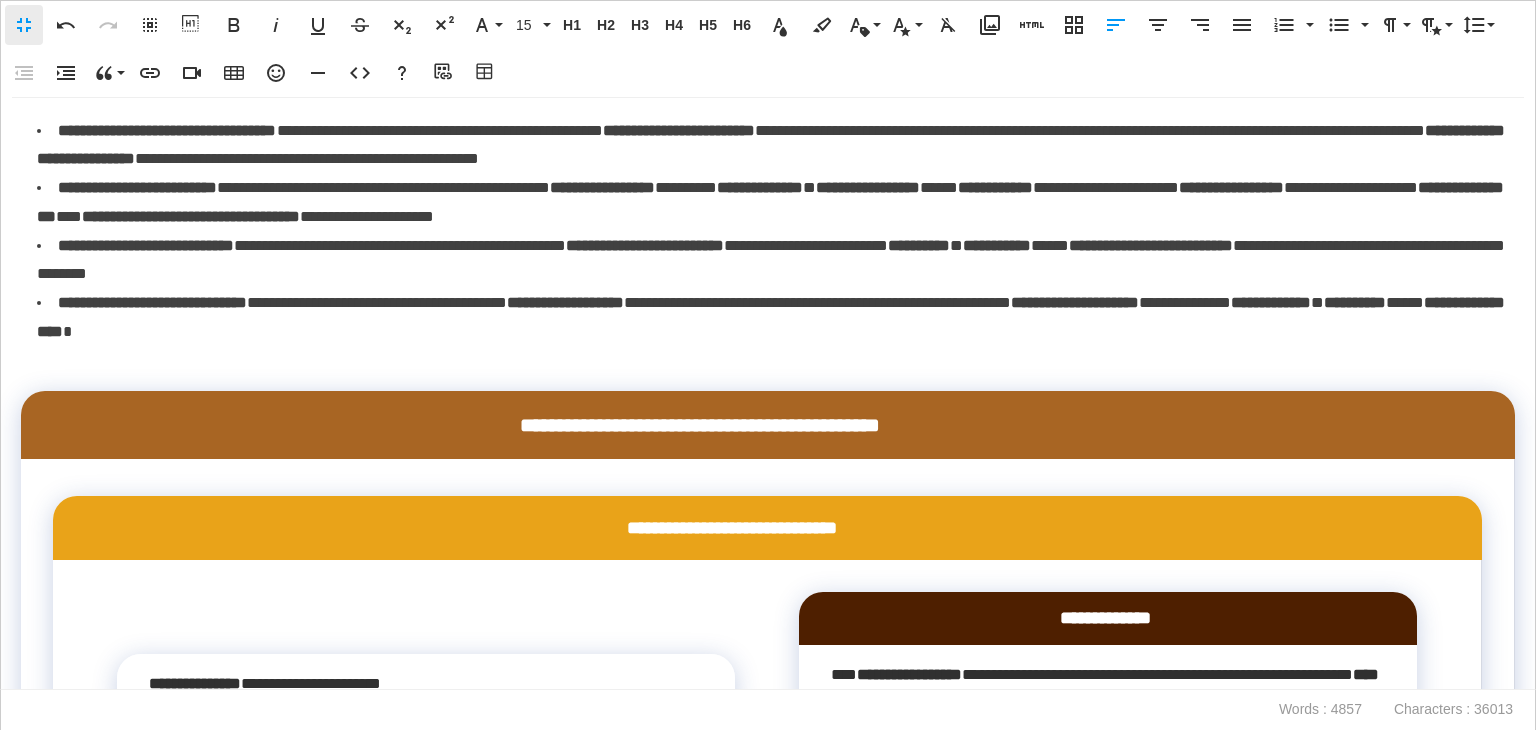 click at bounding box center (186, -242) 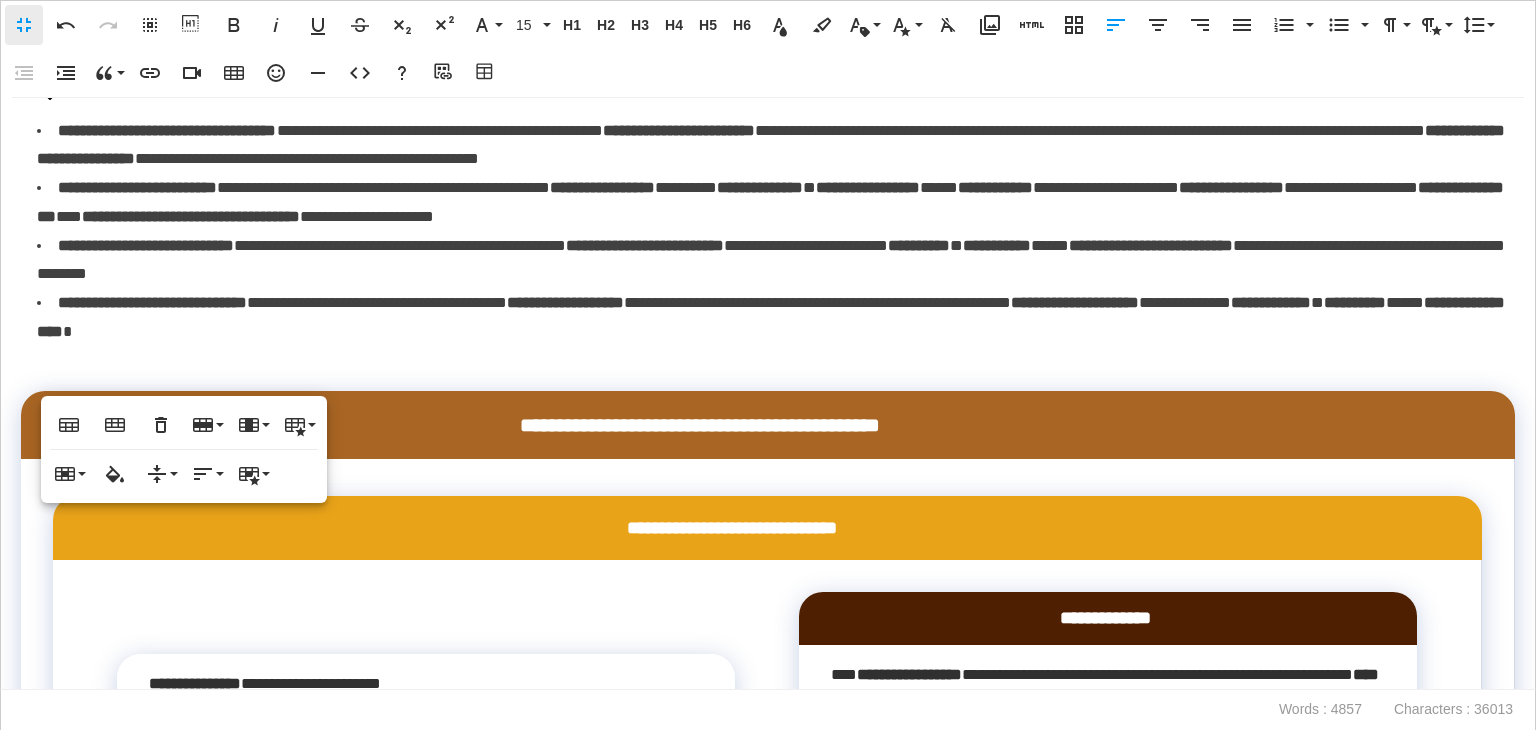 click at bounding box center [185, -241] 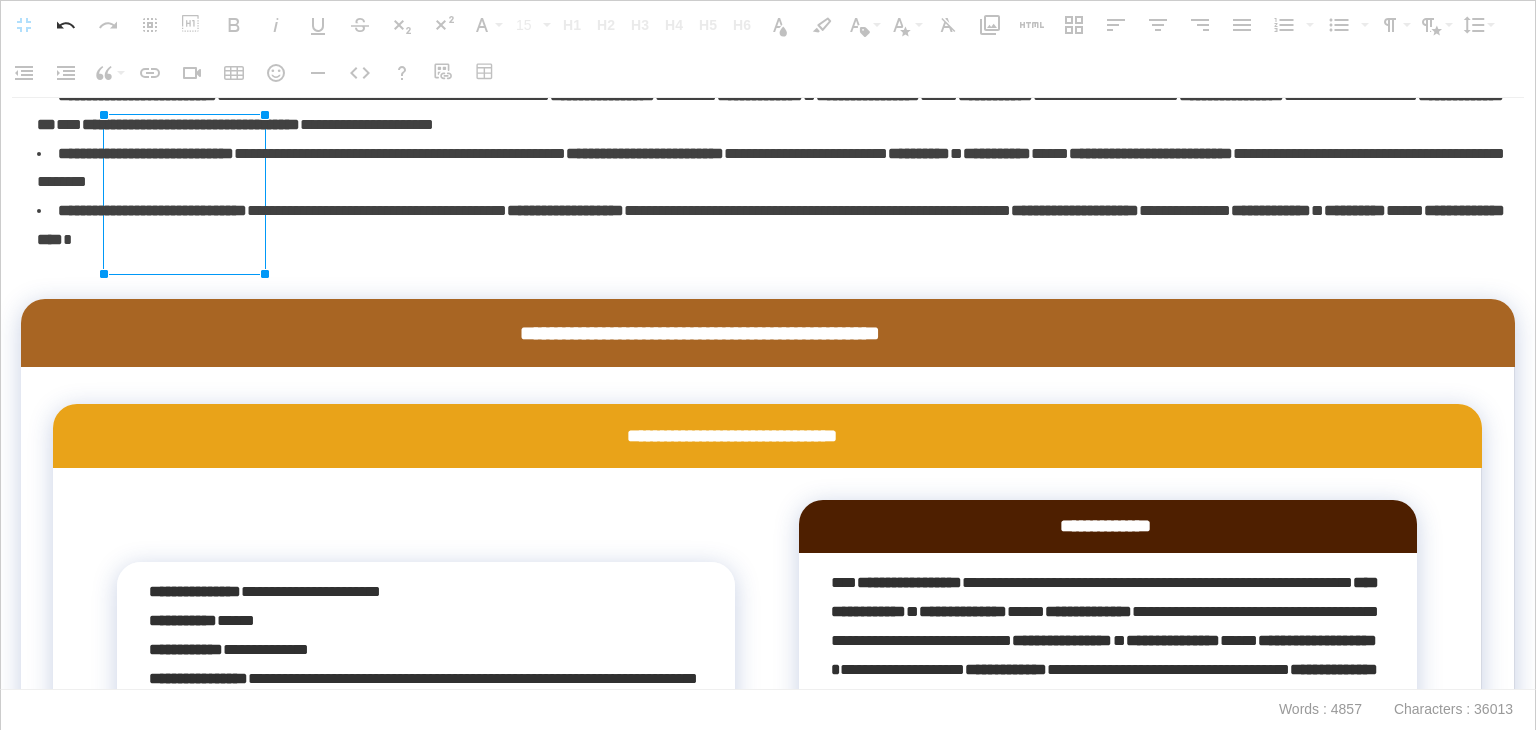 drag, startPoint x: 311, startPoint y: 369, endPoint x: 608, endPoint y: 303, distance: 304.24496 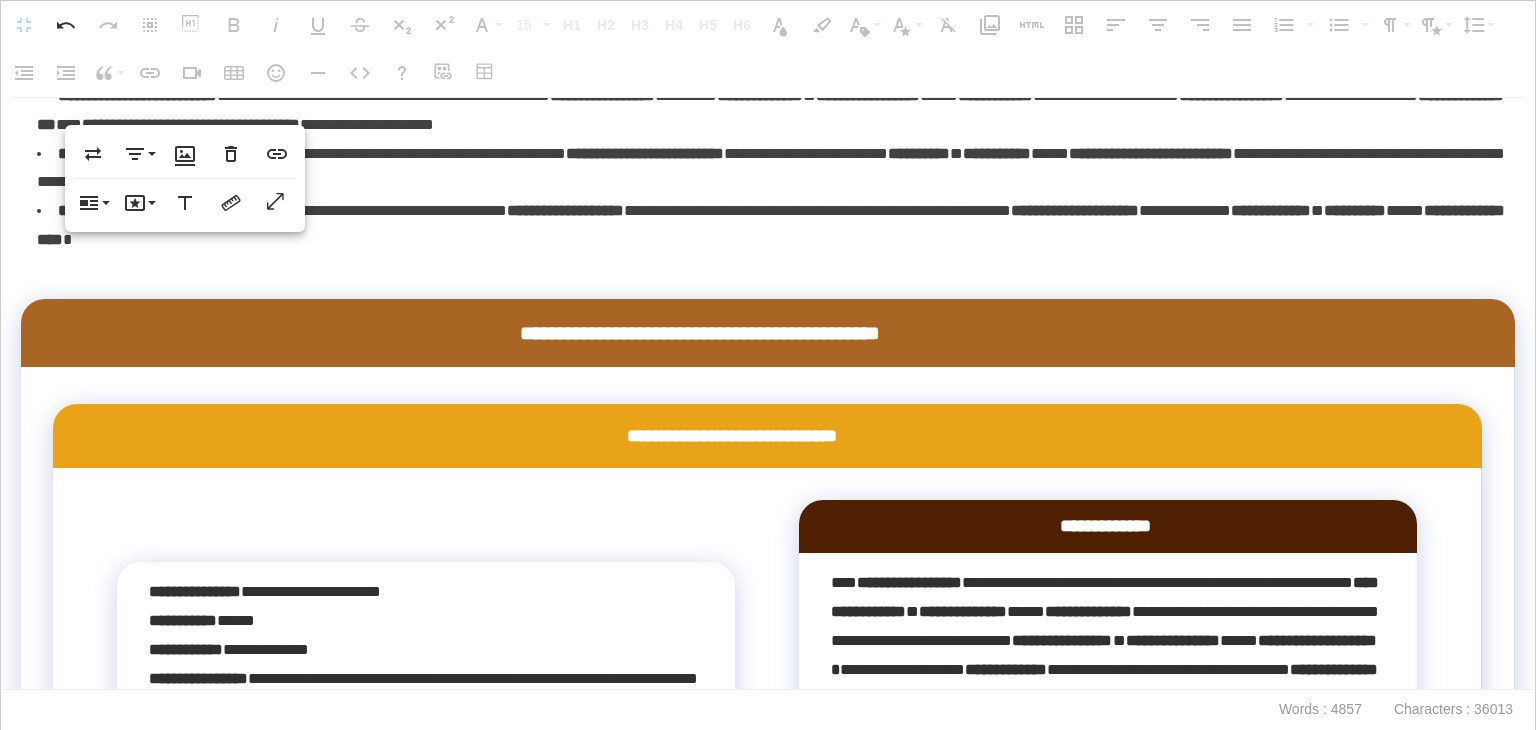 click at bounding box center (768, -172) 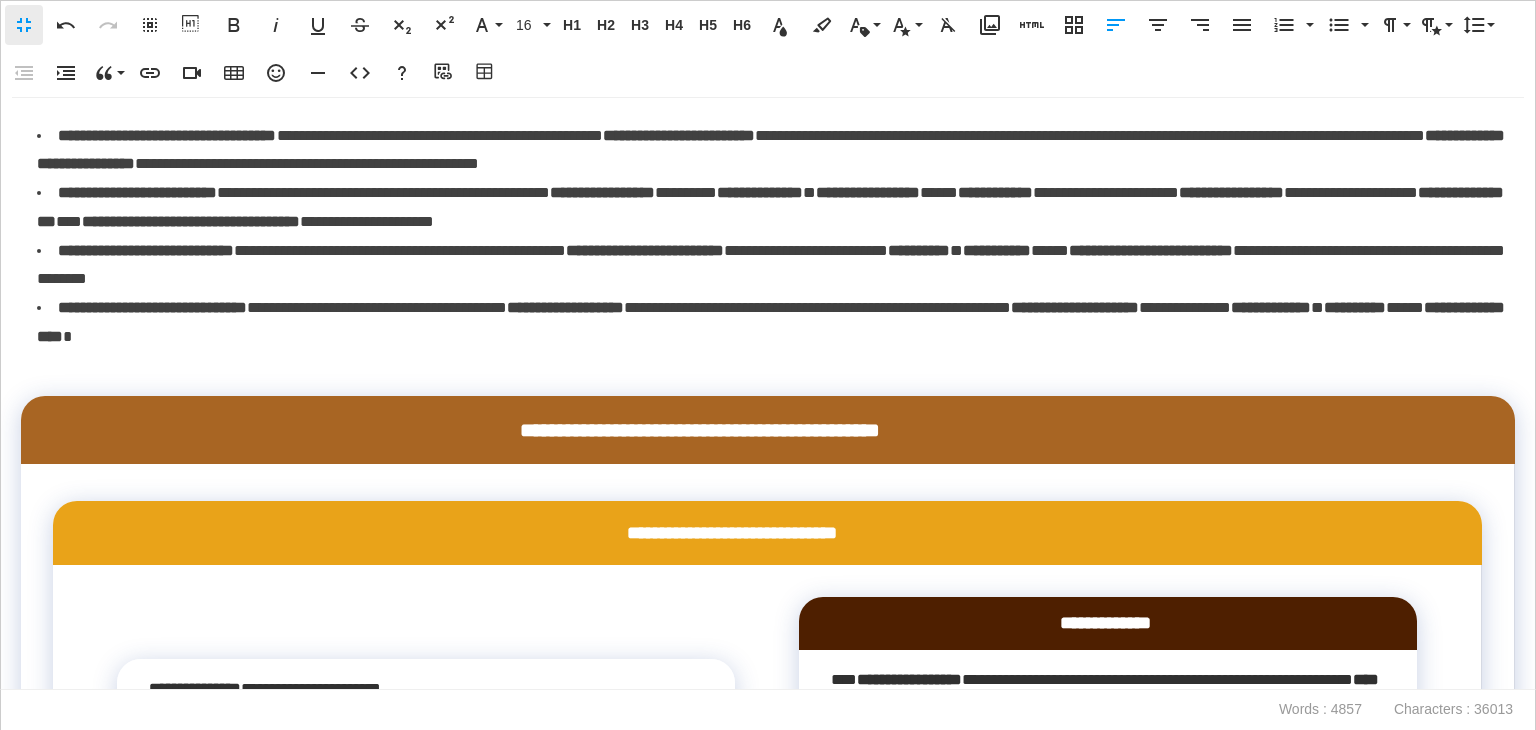 scroll, scrollTop: 10824, scrollLeft: 0, axis: vertical 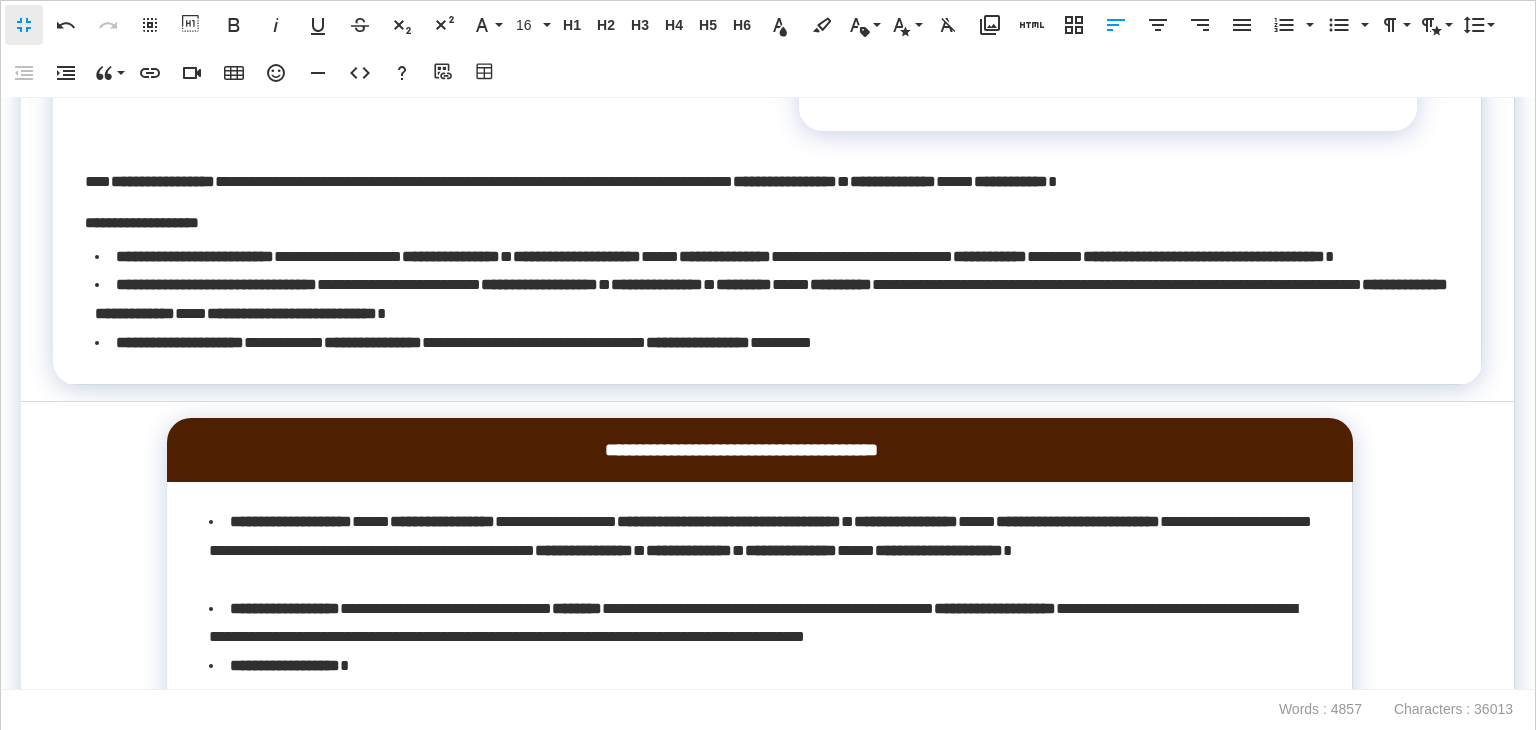 drag, startPoint x: 240, startPoint y: 510, endPoint x: 142, endPoint y: 280, distance: 250.008 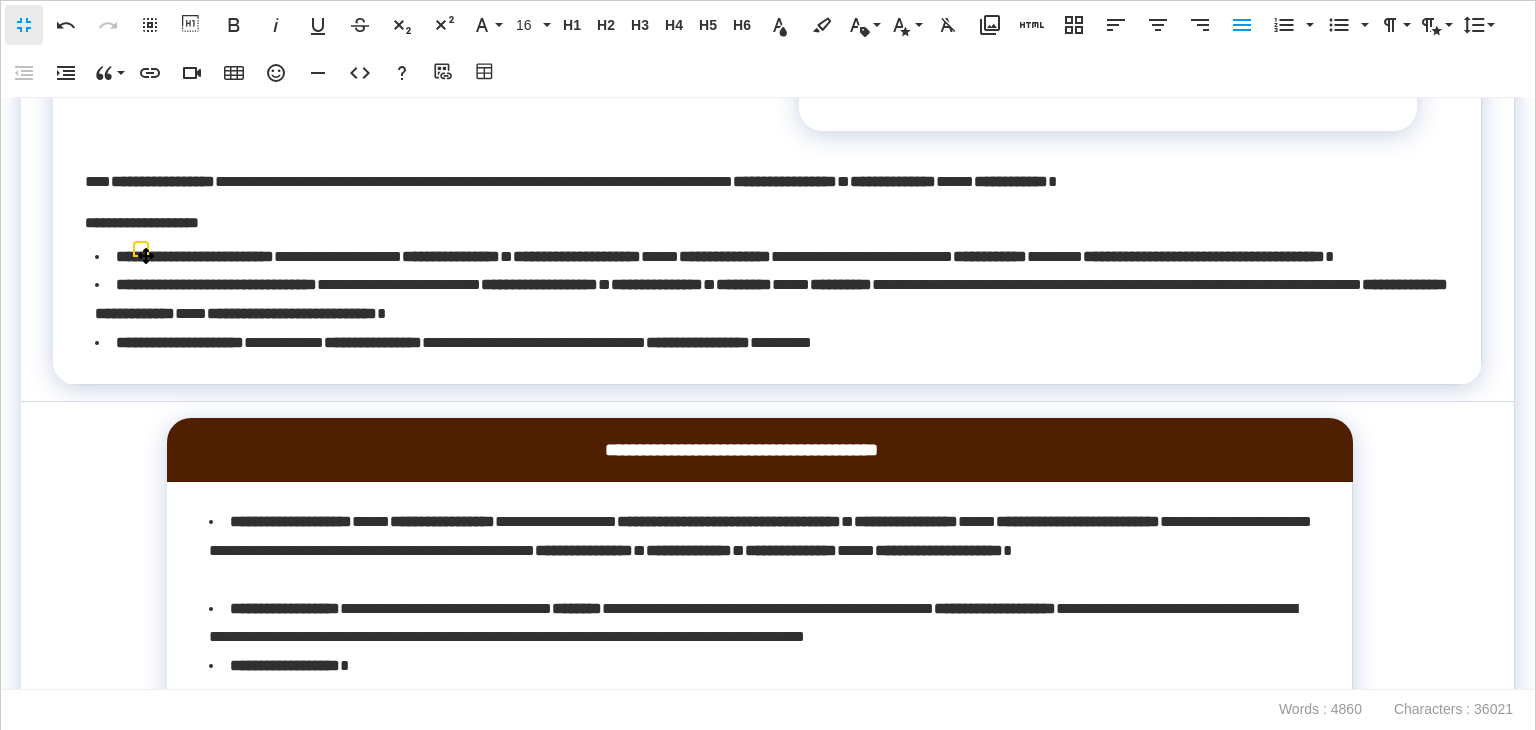 drag, startPoint x: 610, startPoint y: 467, endPoint x: 392, endPoint y: 271, distance: 293.15524 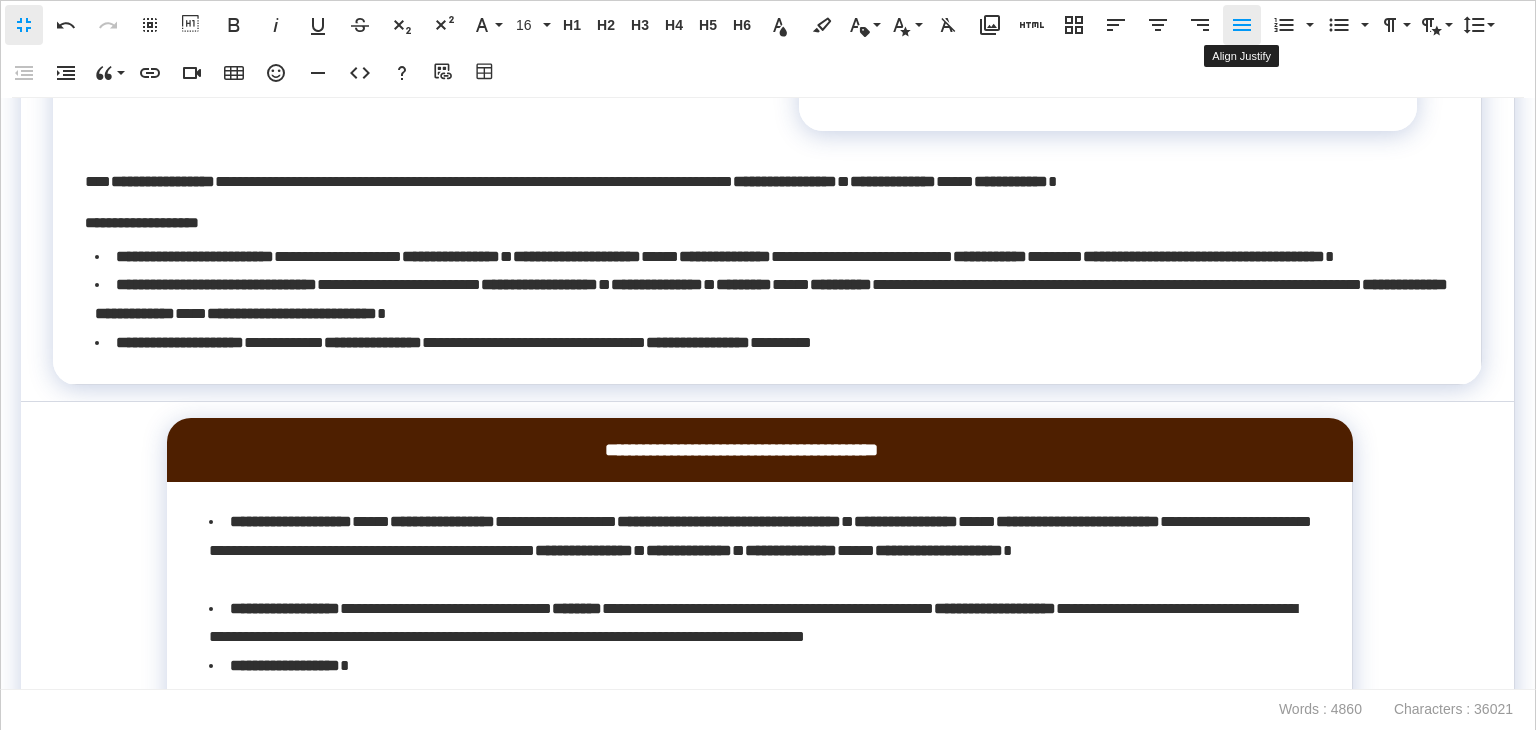 click 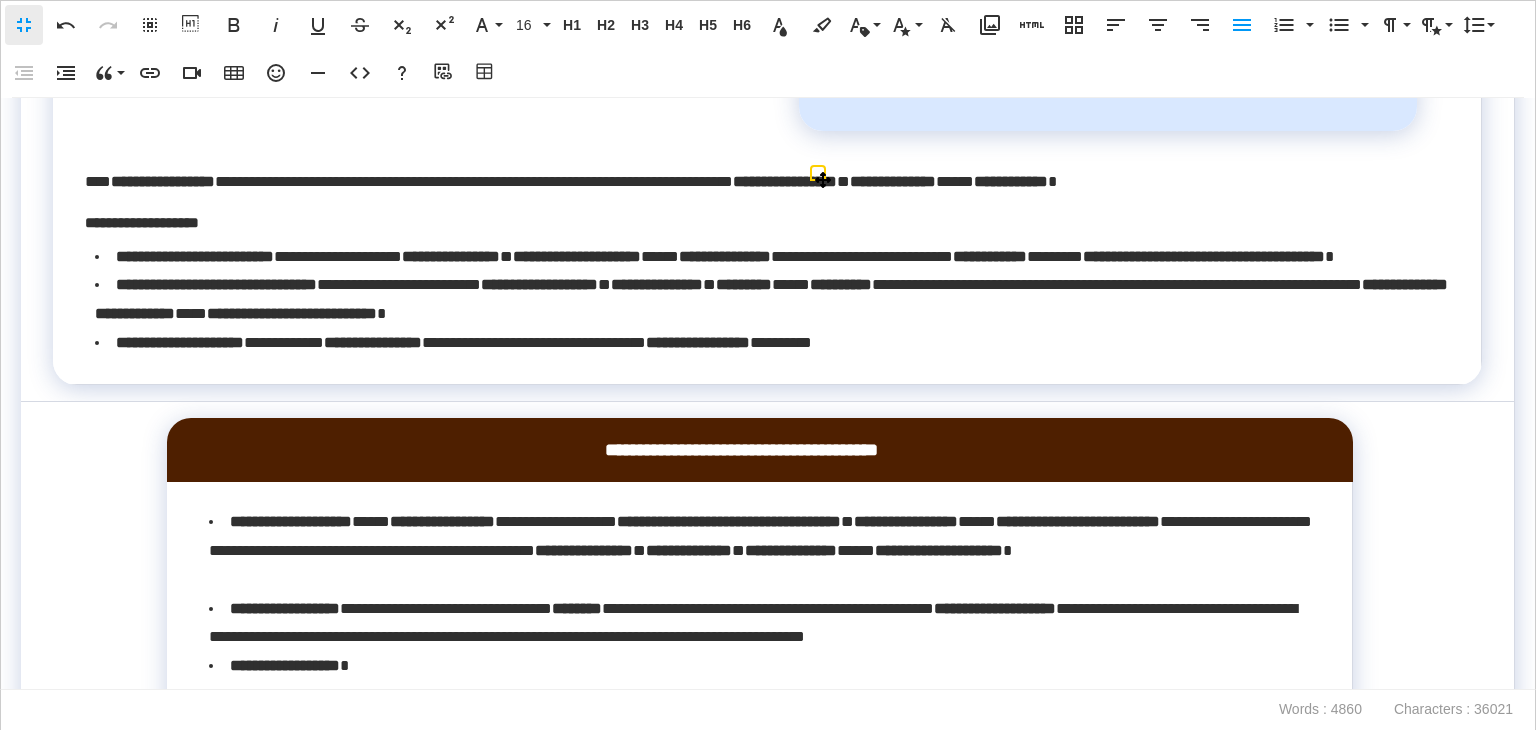 drag, startPoint x: 839, startPoint y: 269, endPoint x: 1354, endPoint y: 605, distance: 614.91547 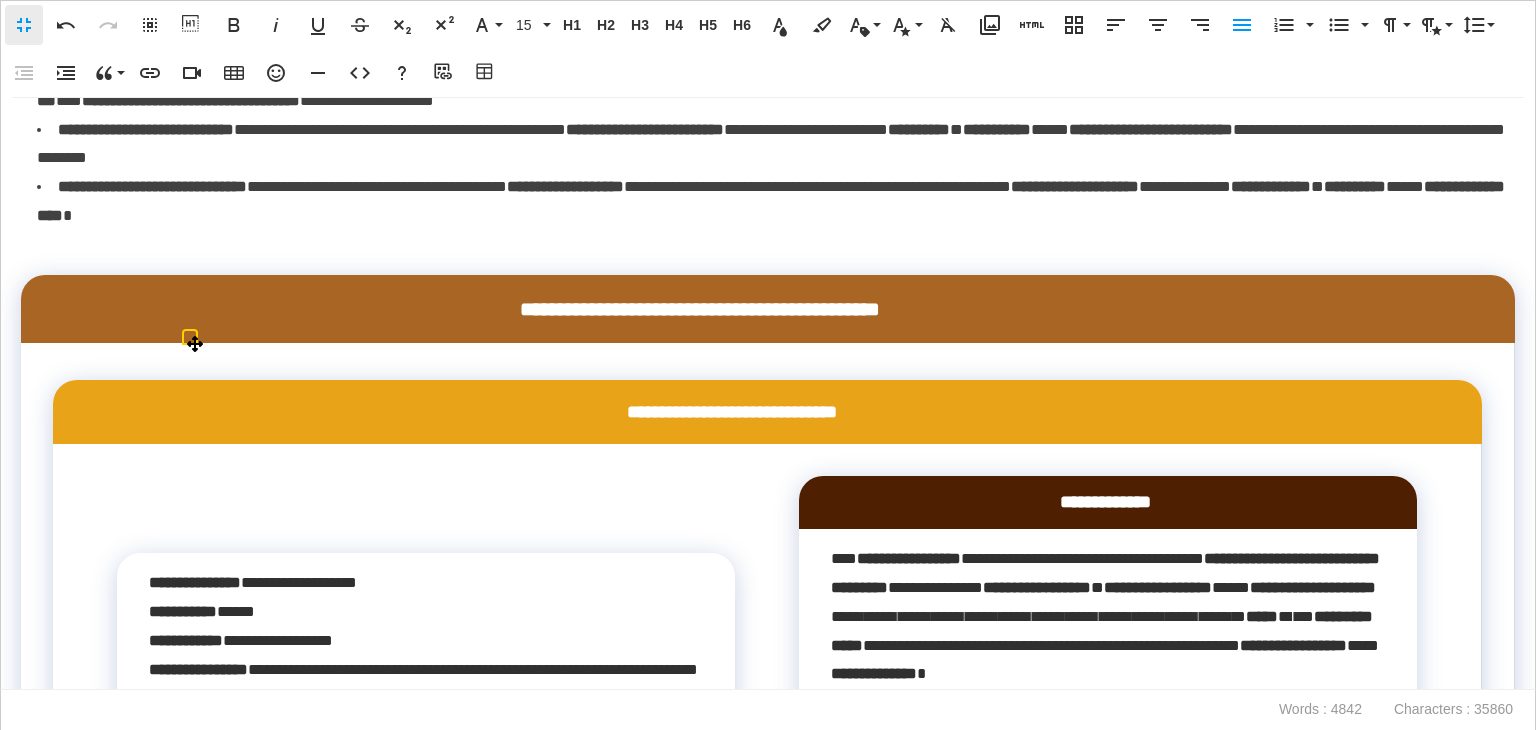 scroll, scrollTop: 10824, scrollLeft: 0, axis: vertical 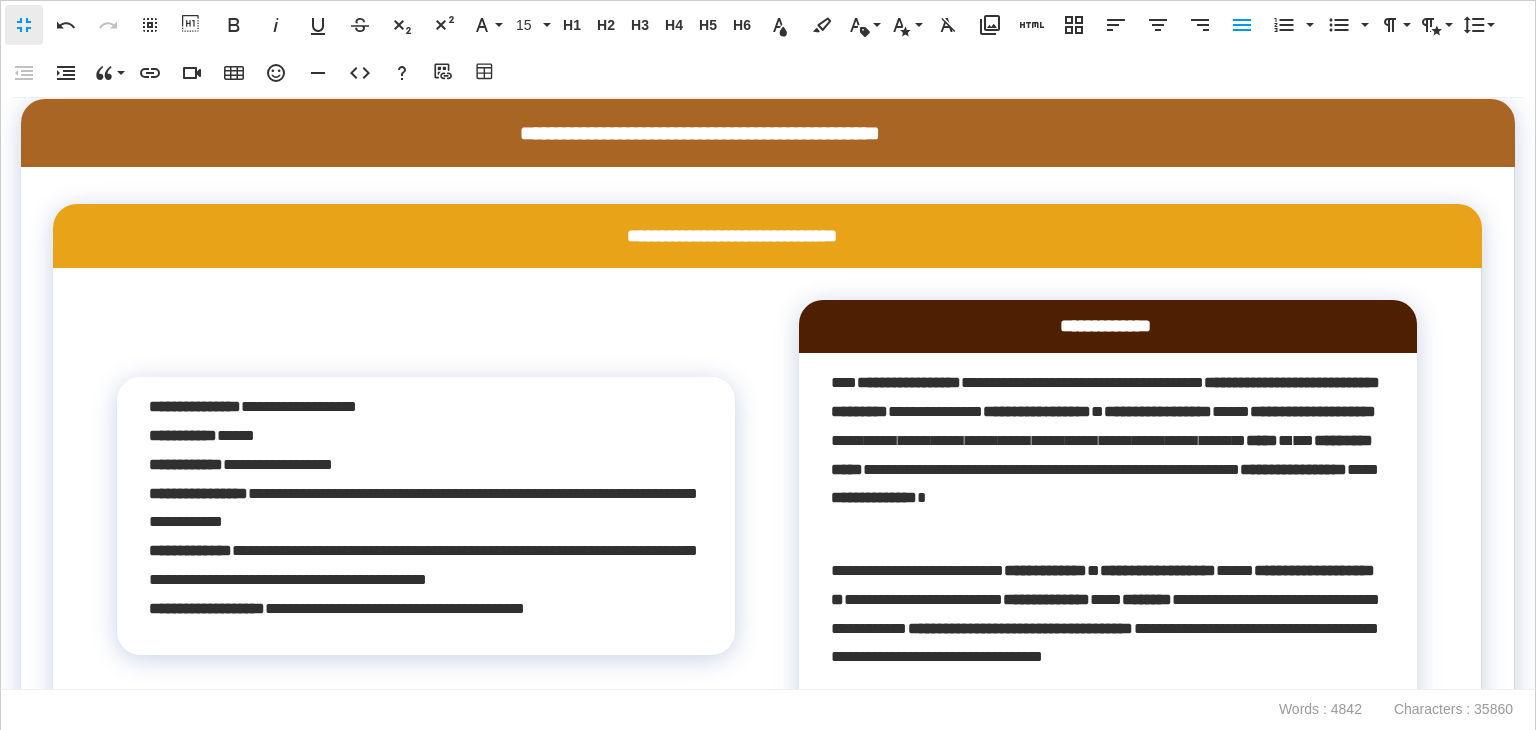 drag, startPoint x: 20, startPoint y: 201, endPoint x: 470, endPoint y: 514, distance: 548.1505 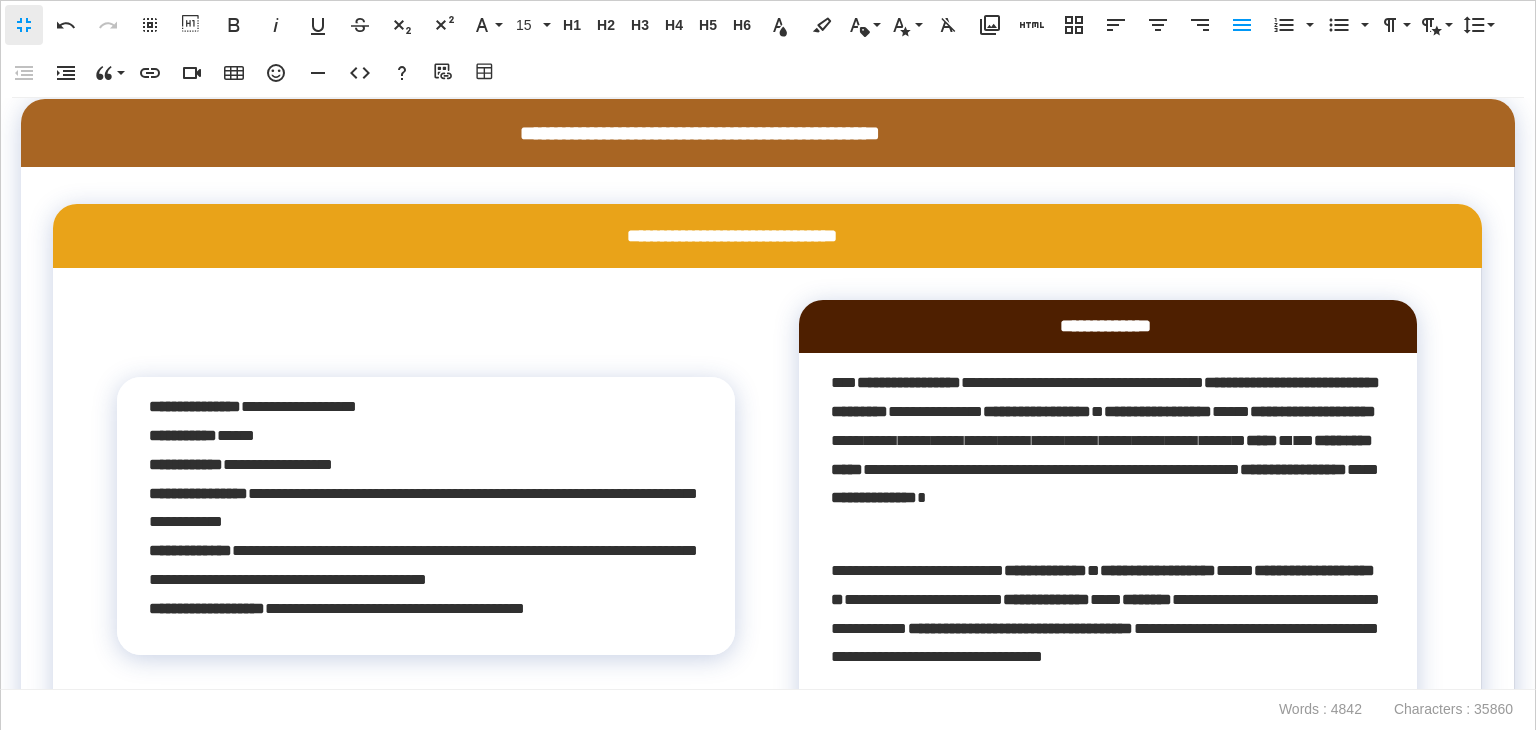 click on "**********" at bounding box center [768, -3754] 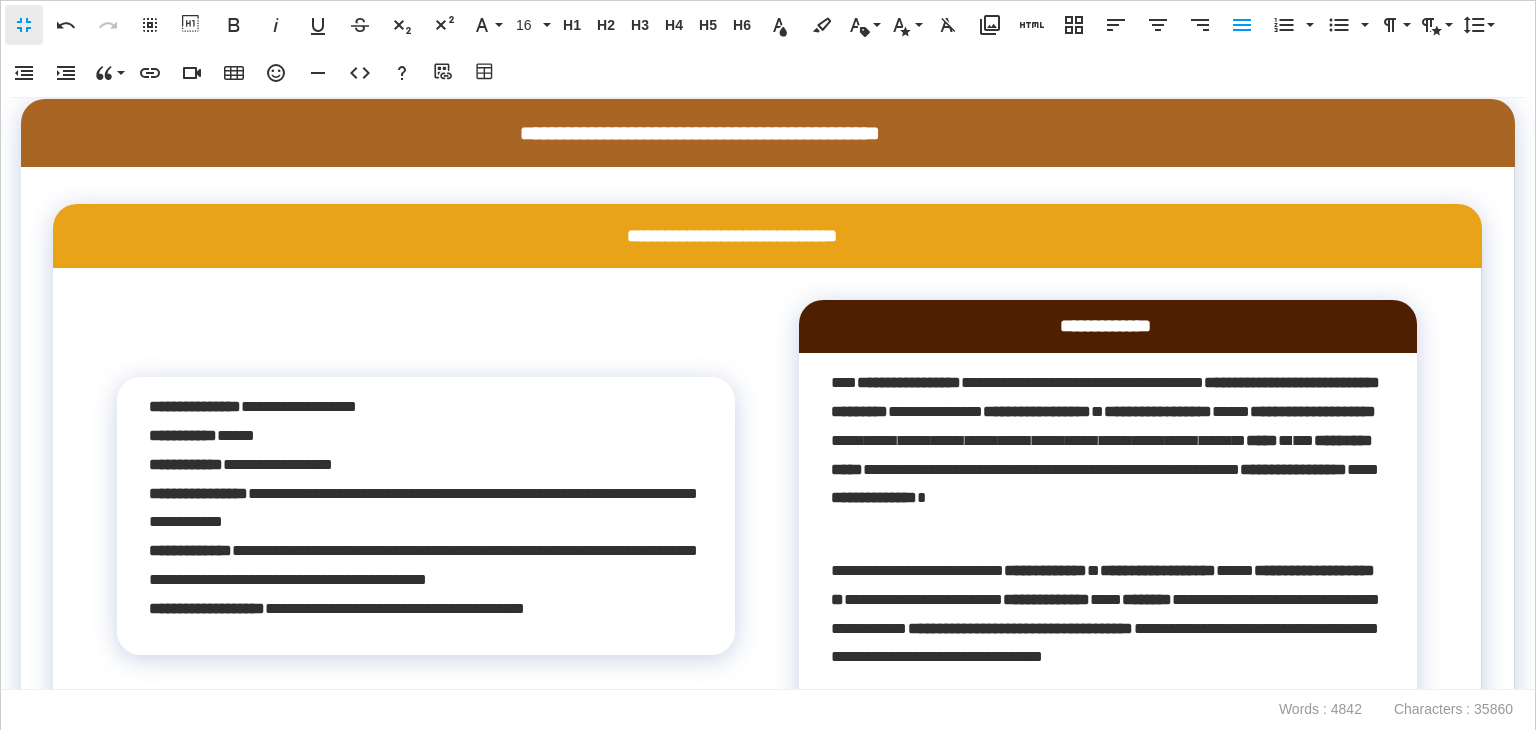 copy on "**********" 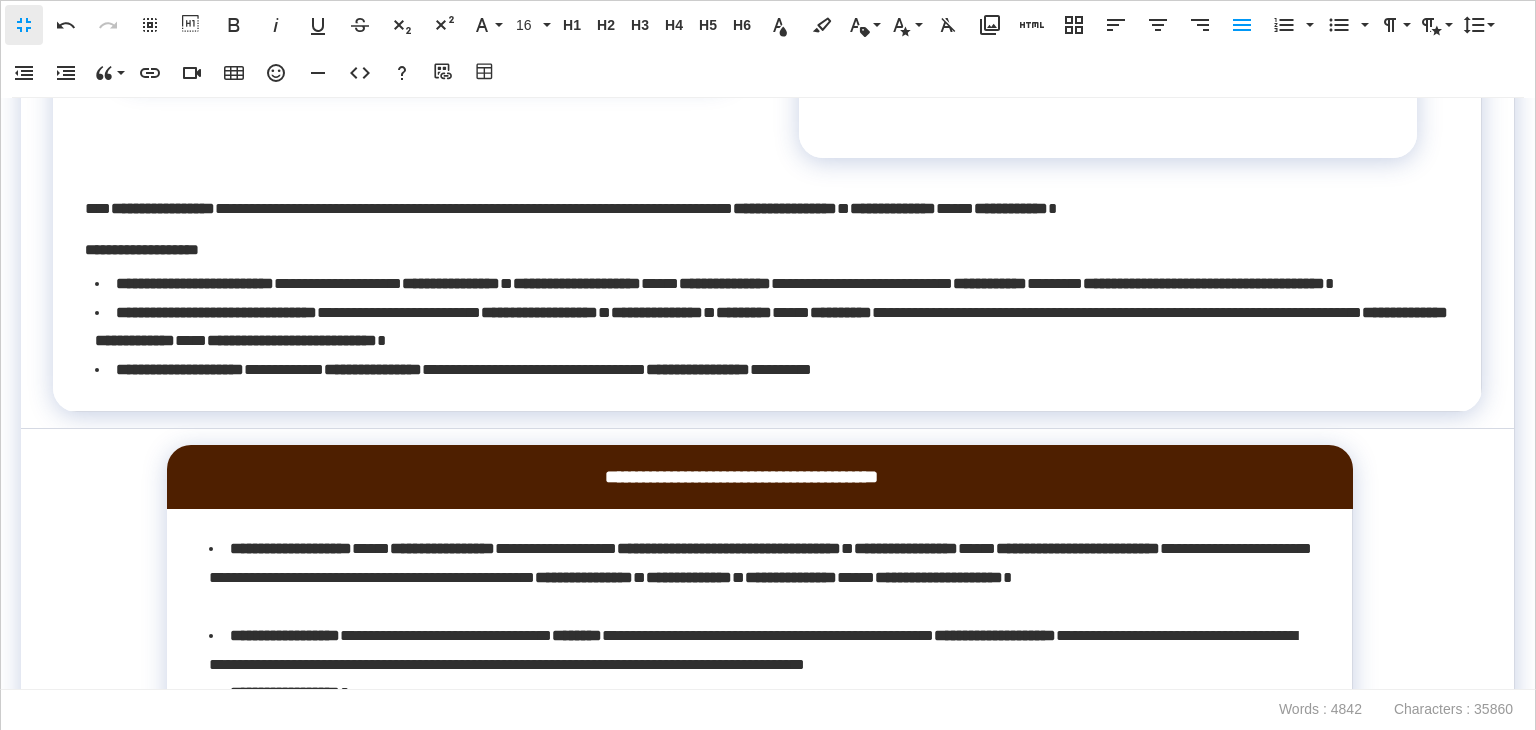 scroll, scrollTop: 11624, scrollLeft: 0, axis: vertical 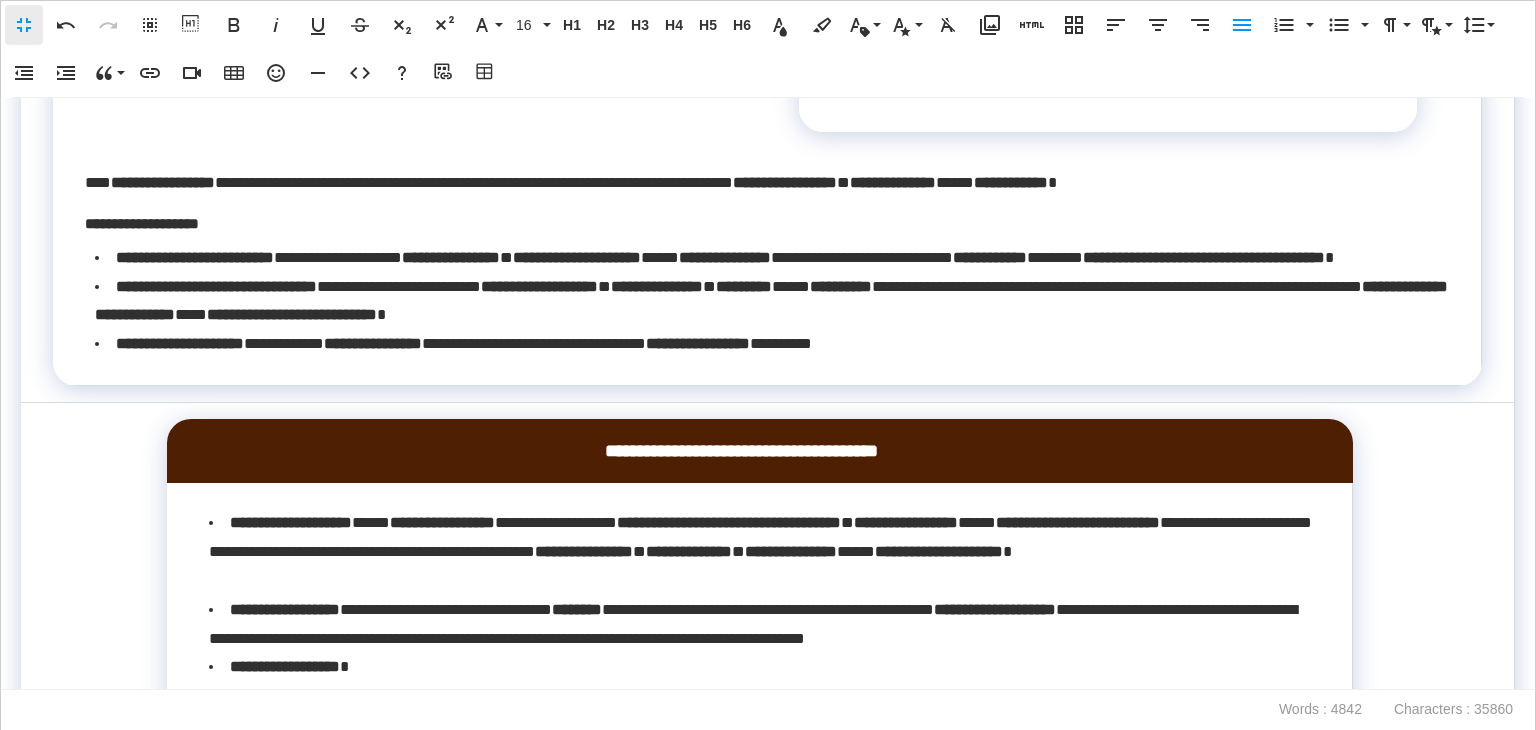 drag, startPoint x: 669, startPoint y: 497, endPoint x: 146, endPoint y: 288, distance: 563.214 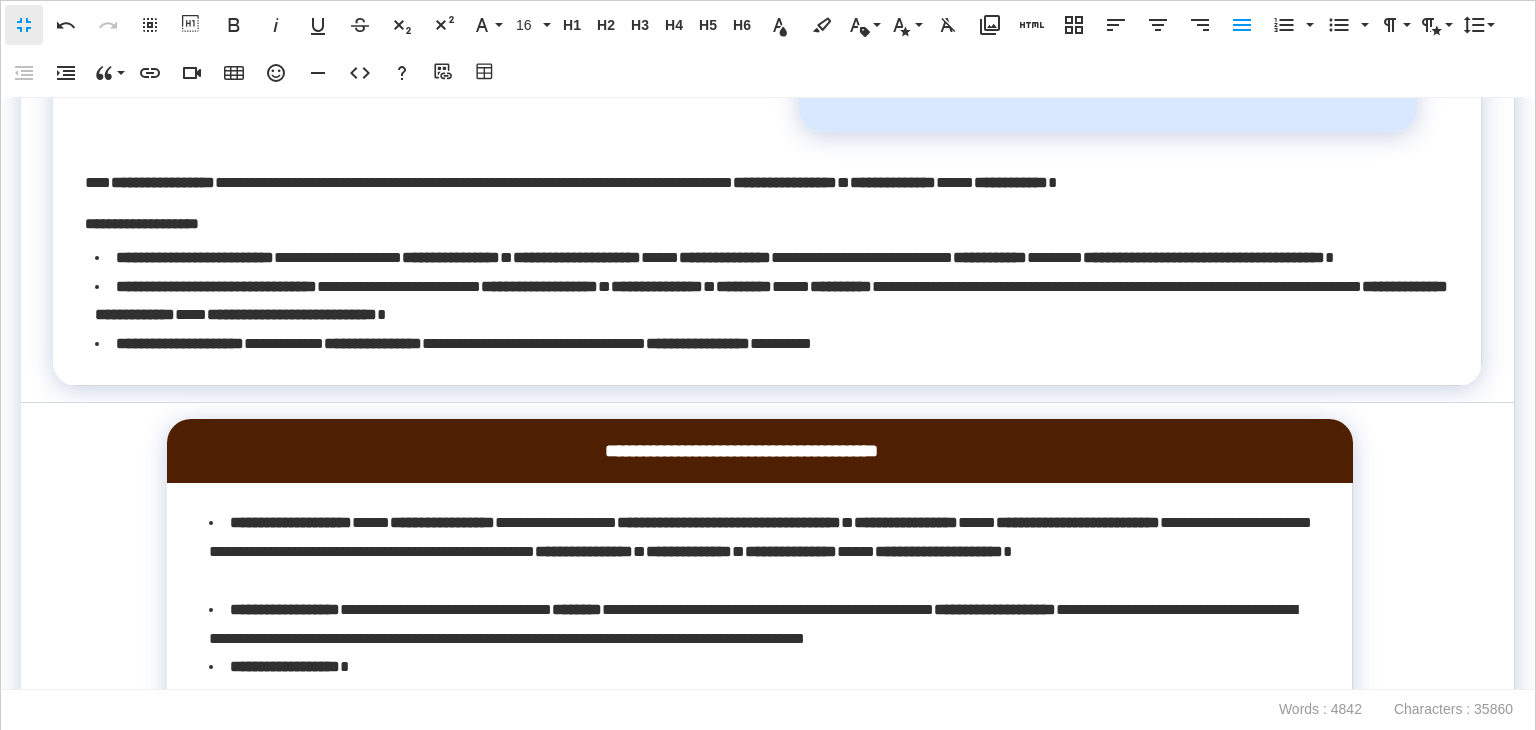 drag, startPoint x: 1021, startPoint y: 572, endPoint x: 826, endPoint y: 261, distance: 367.07764 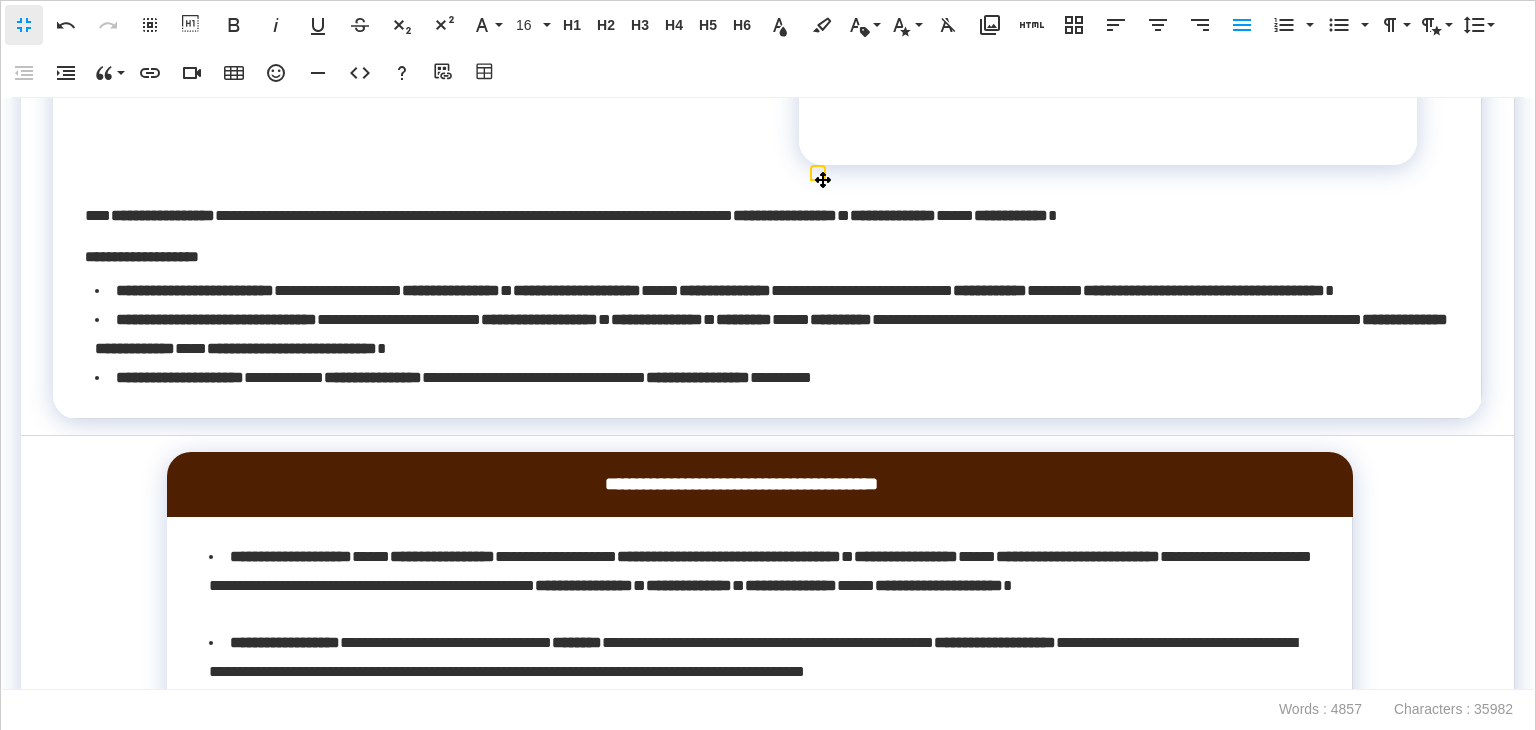 scroll, scrollTop: 11724, scrollLeft: 0, axis: vertical 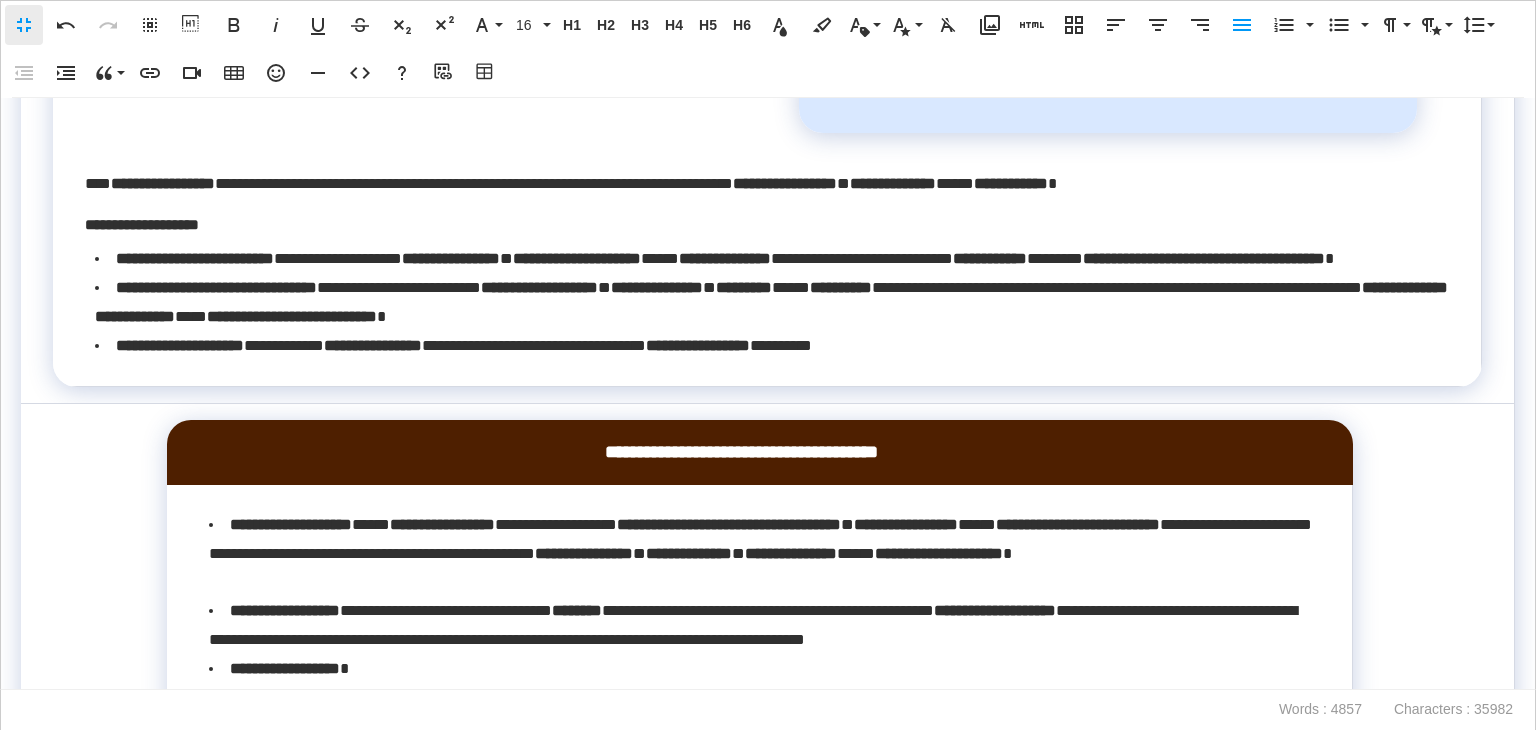 click on "**********" at bounding box center [1108, -107] 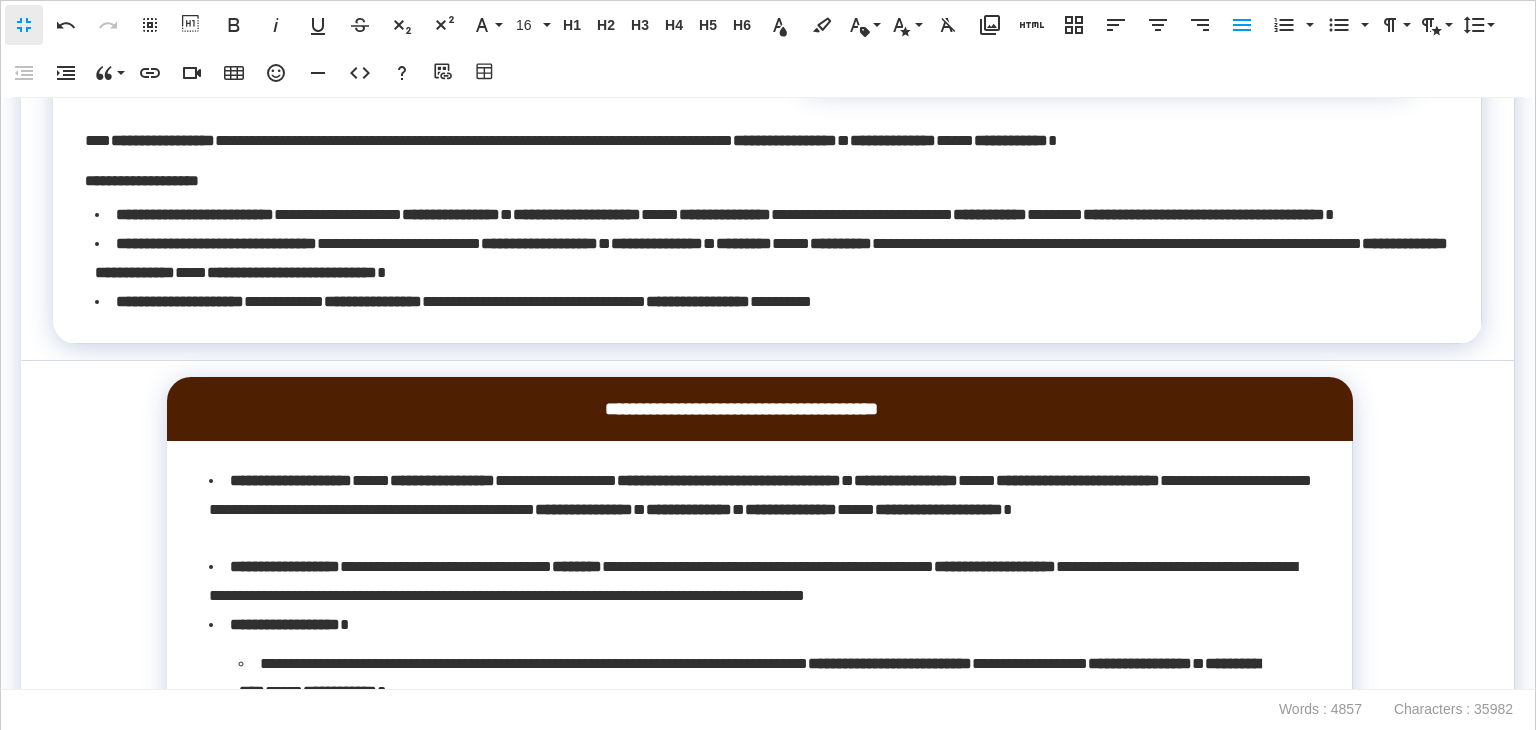 click on "**********" at bounding box center [423, -163] 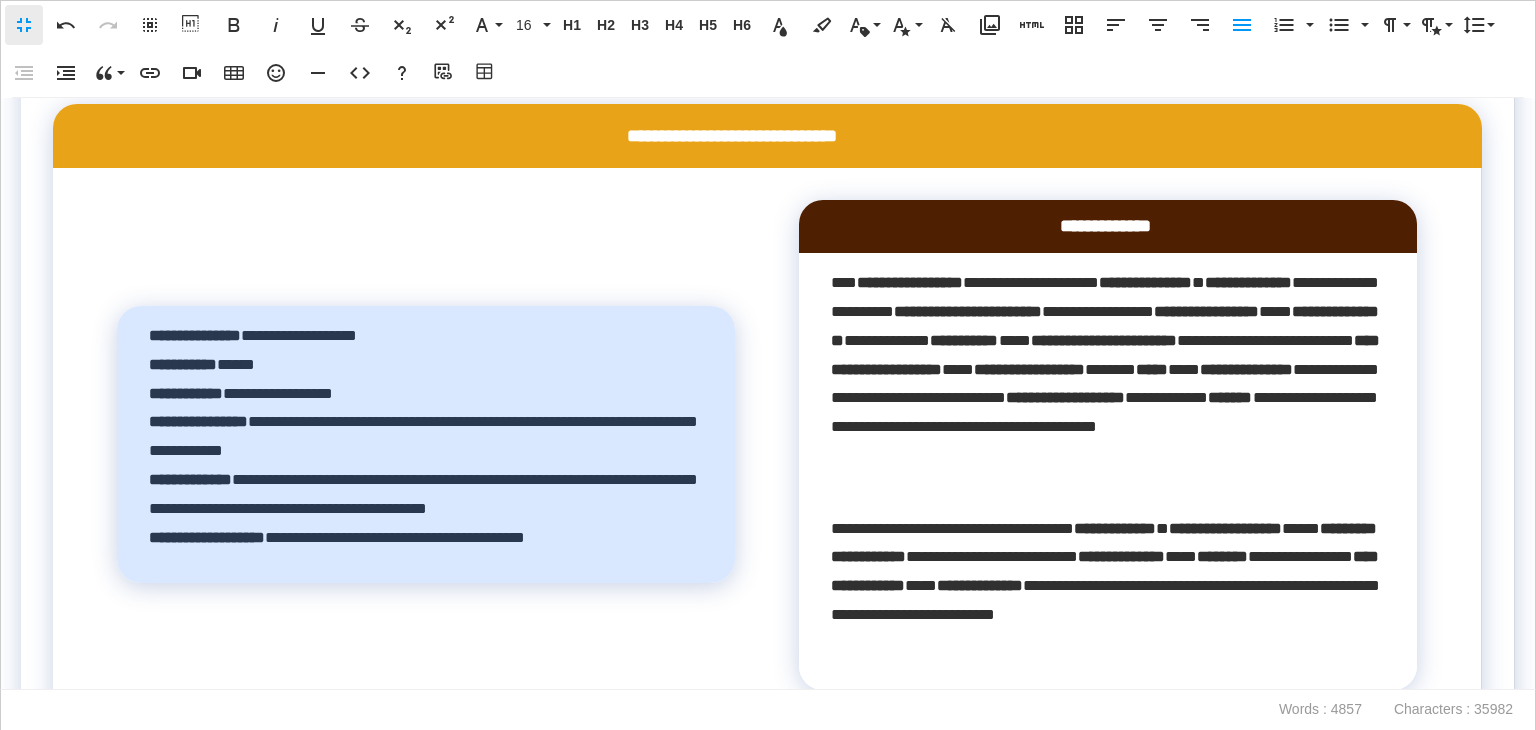 scroll, scrollTop: 11024, scrollLeft: 0, axis: vertical 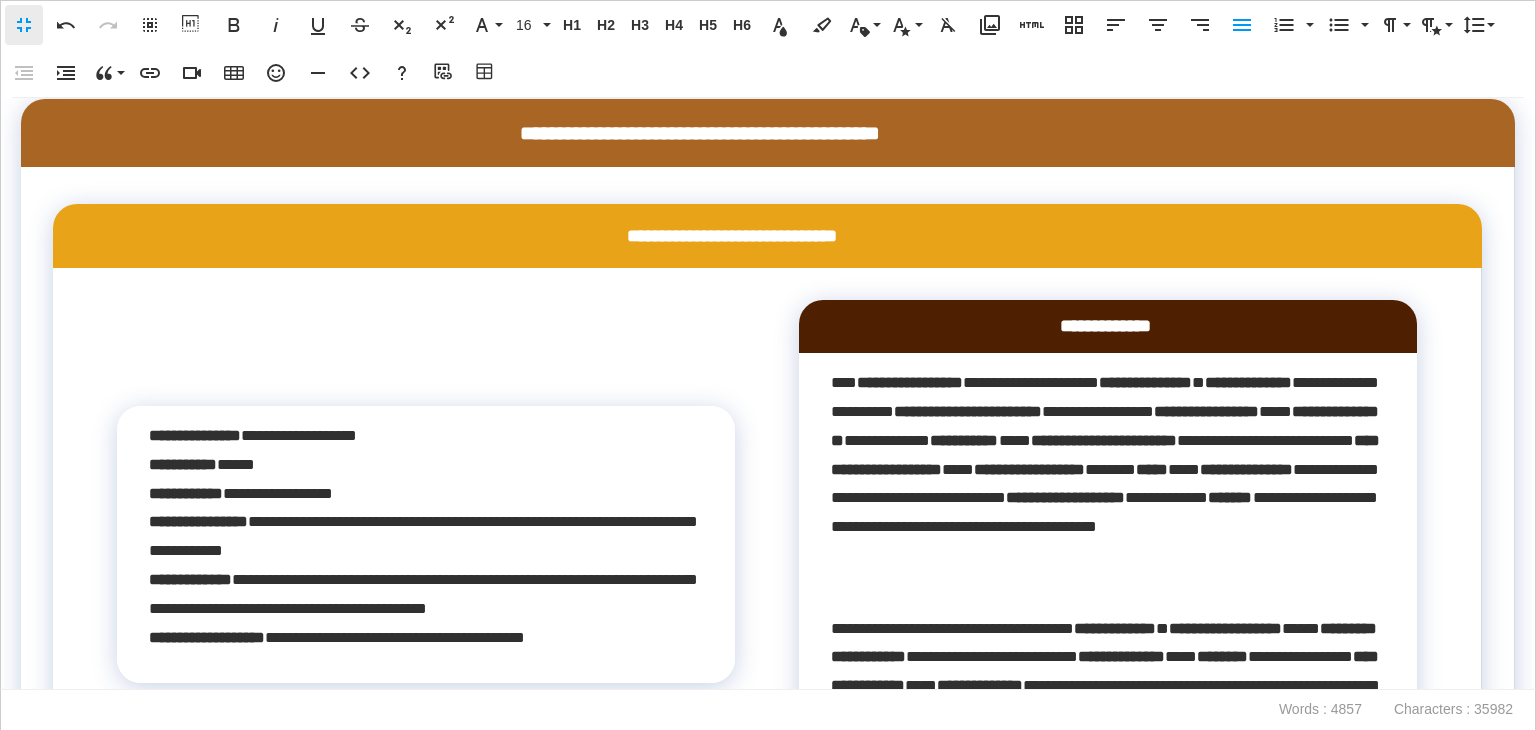 click on "**********" at bounding box center [771, 26] 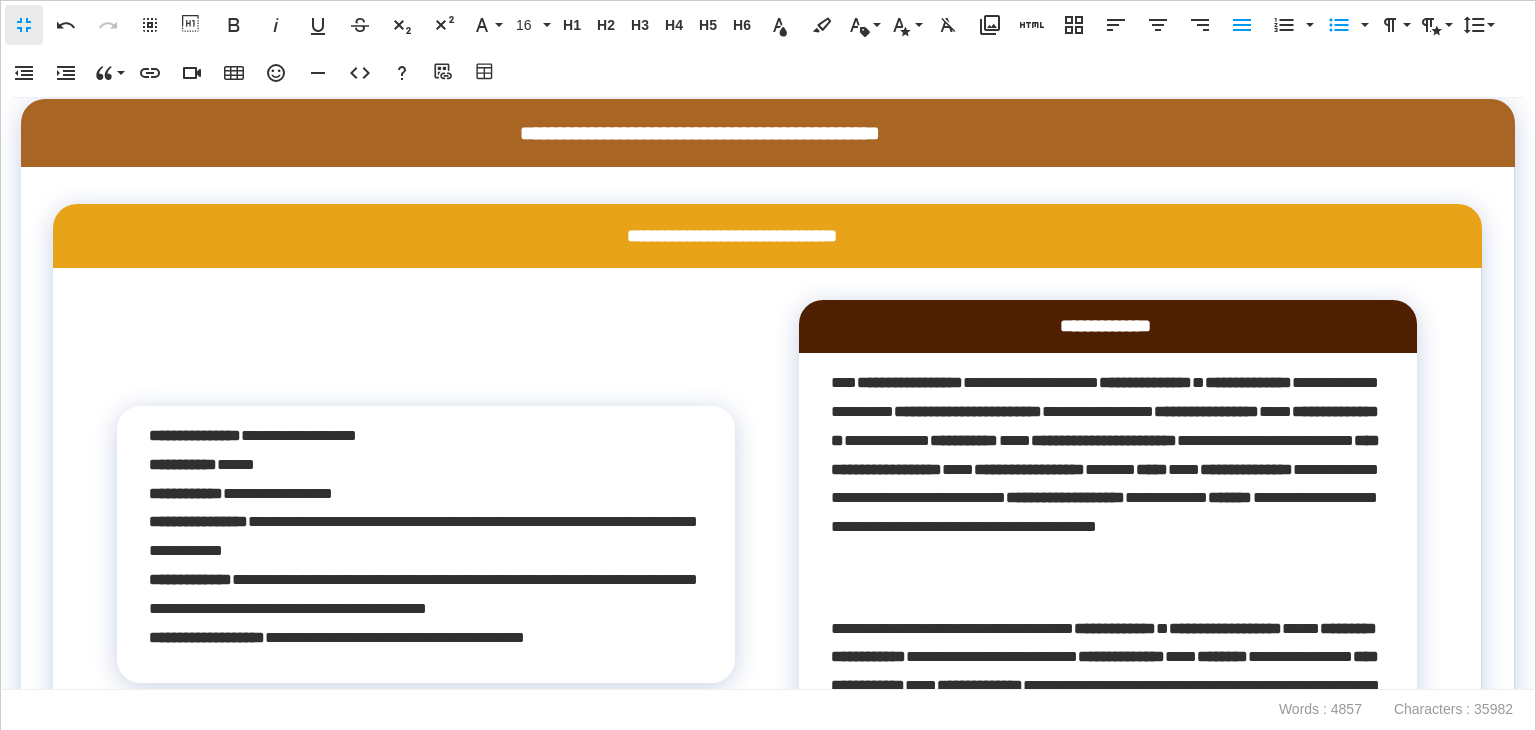 drag, startPoint x: 490, startPoint y: 525, endPoint x: 0, endPoint y: 217, distance: 578.76074 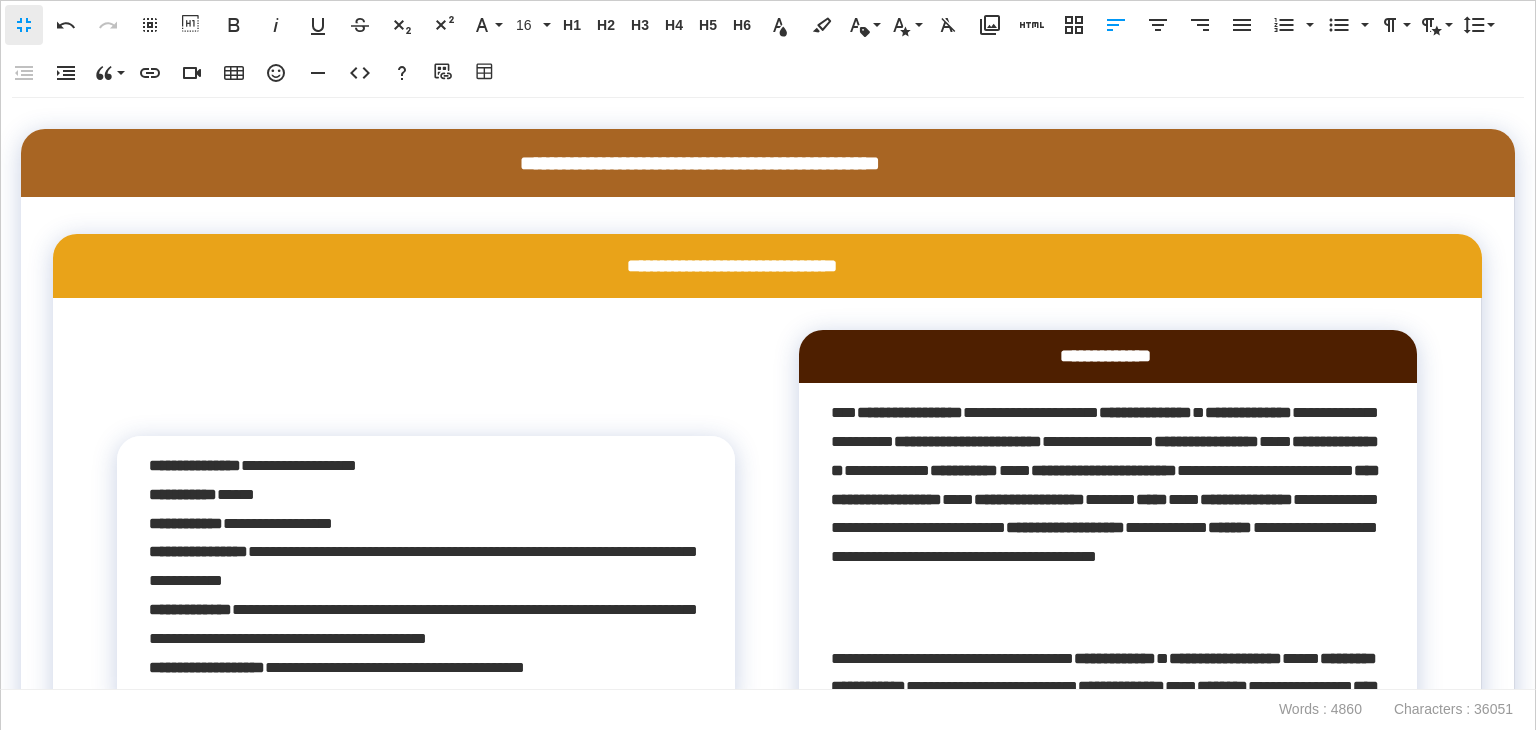 drag, startPoint x: 831, startPoint y: 554, endPoint x: 1035, endPoint y: 185, distance: 421.6361 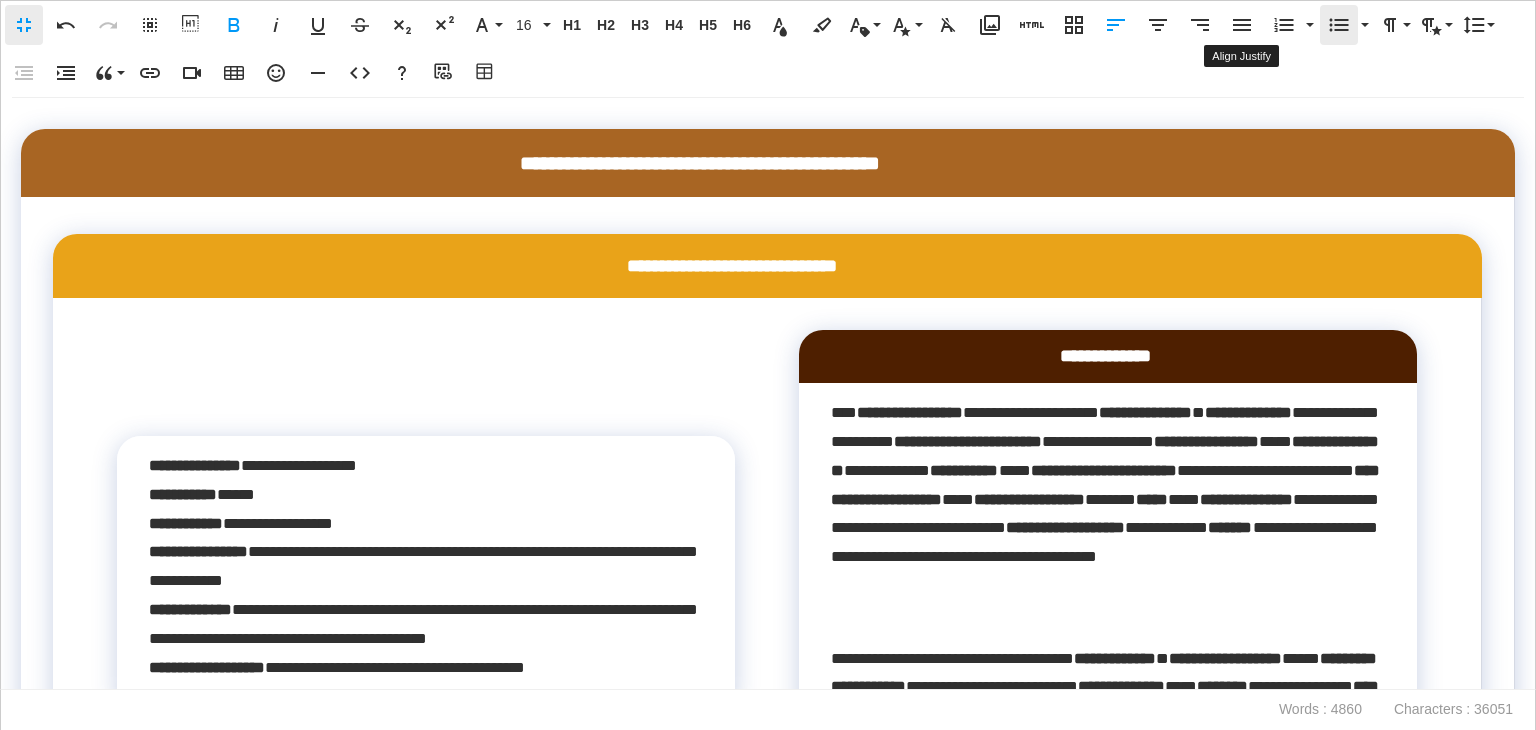 click on "Align Justify" at bounding box center [1242, 25] 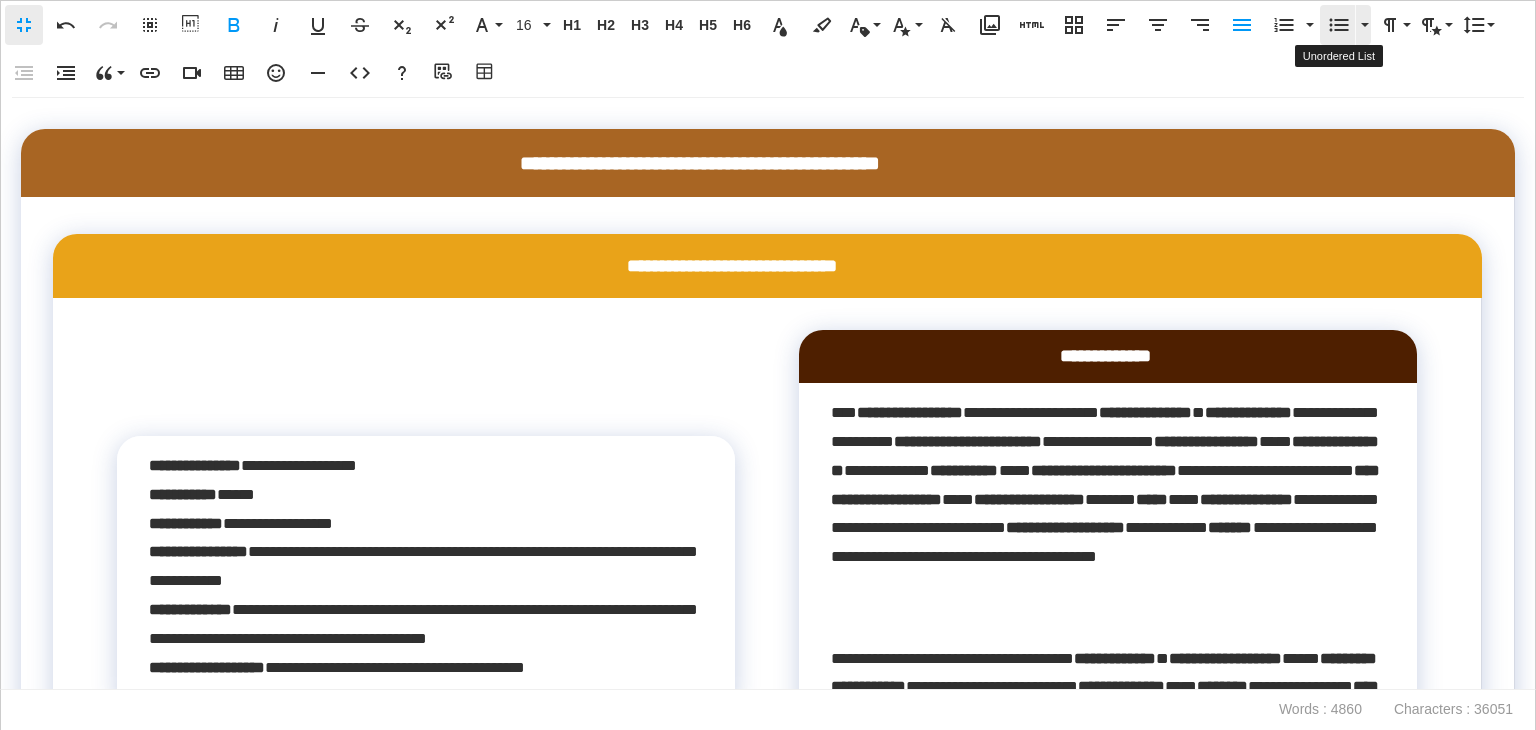 click 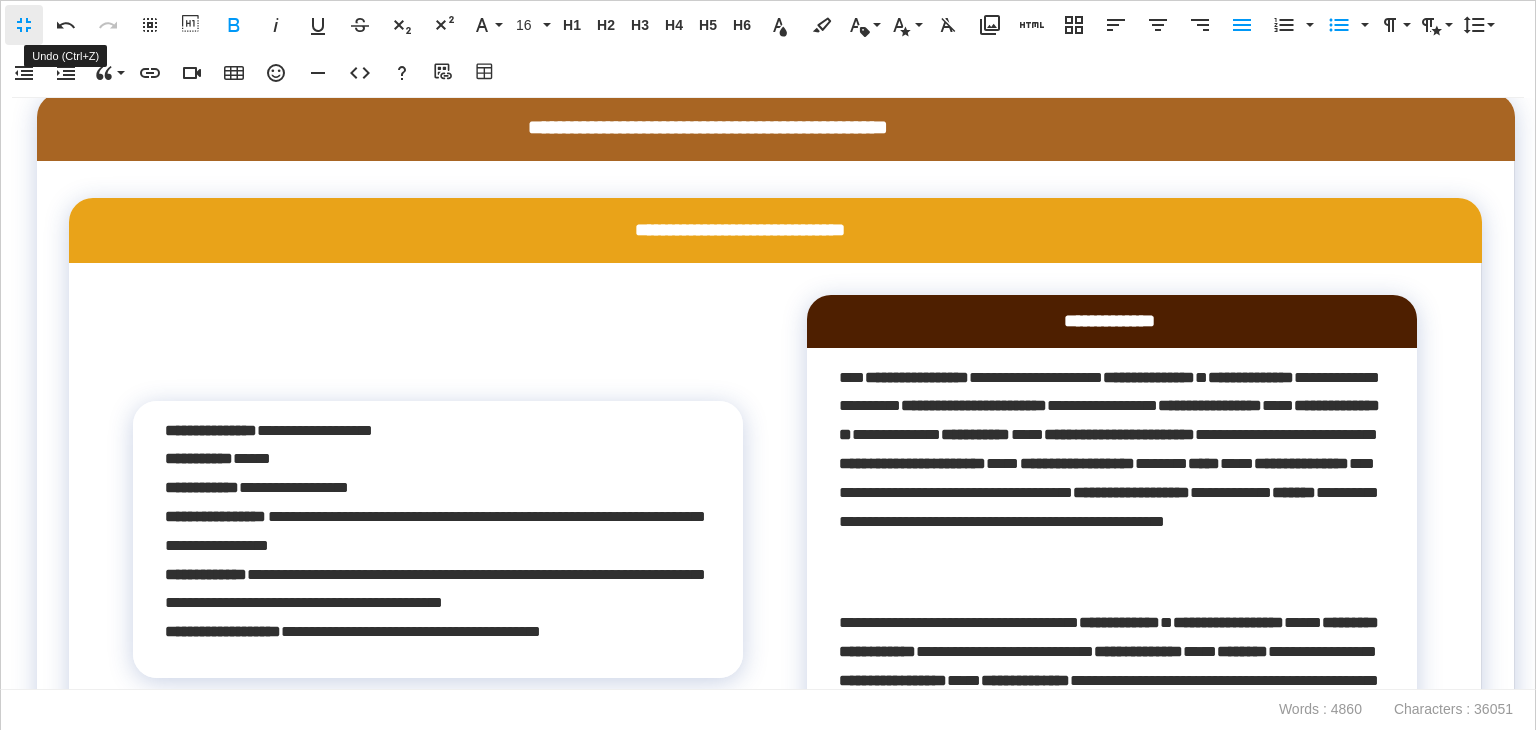 click 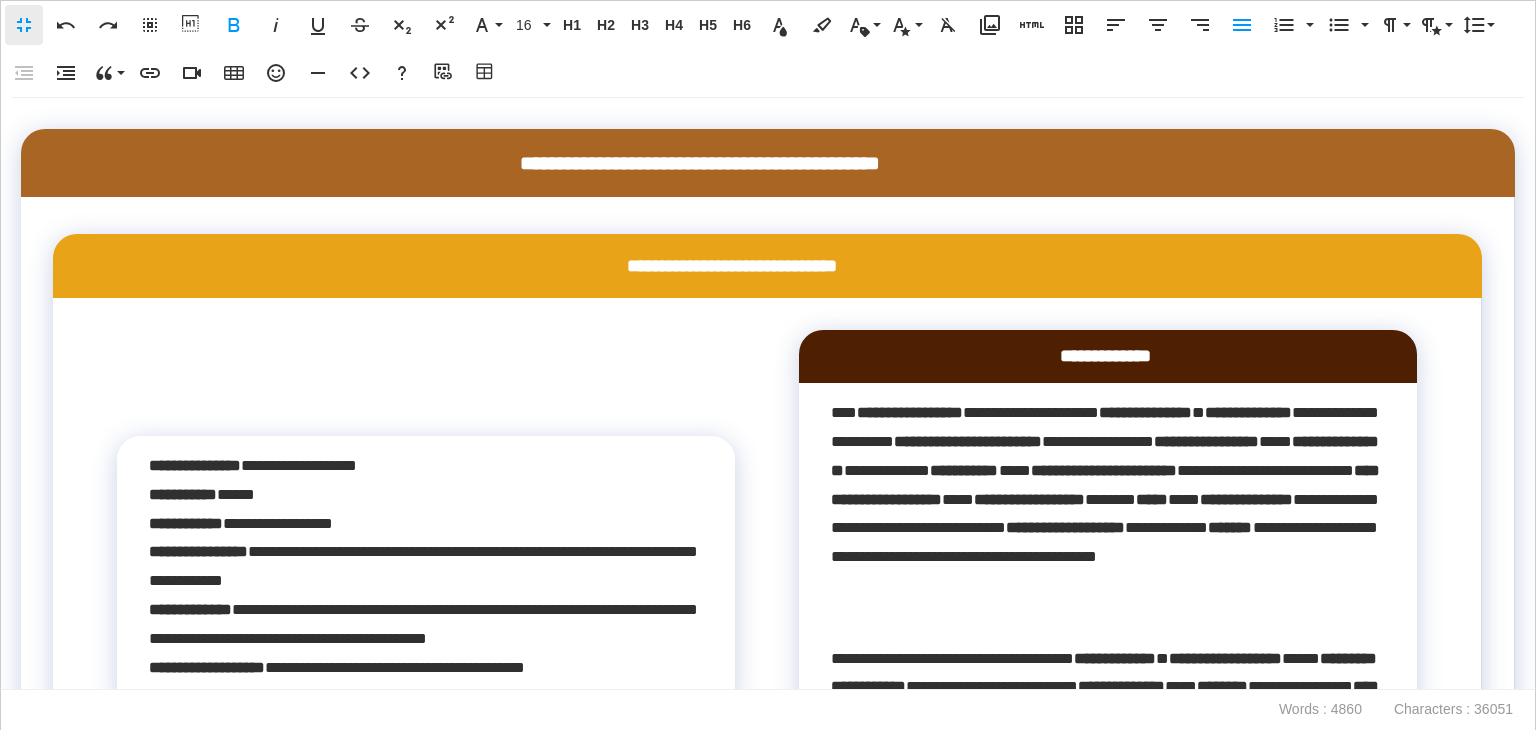 drag, startPoint x: 8, startPoint y: 481, endPoint x: 45, endPoint y: 403, distance: 86.33076 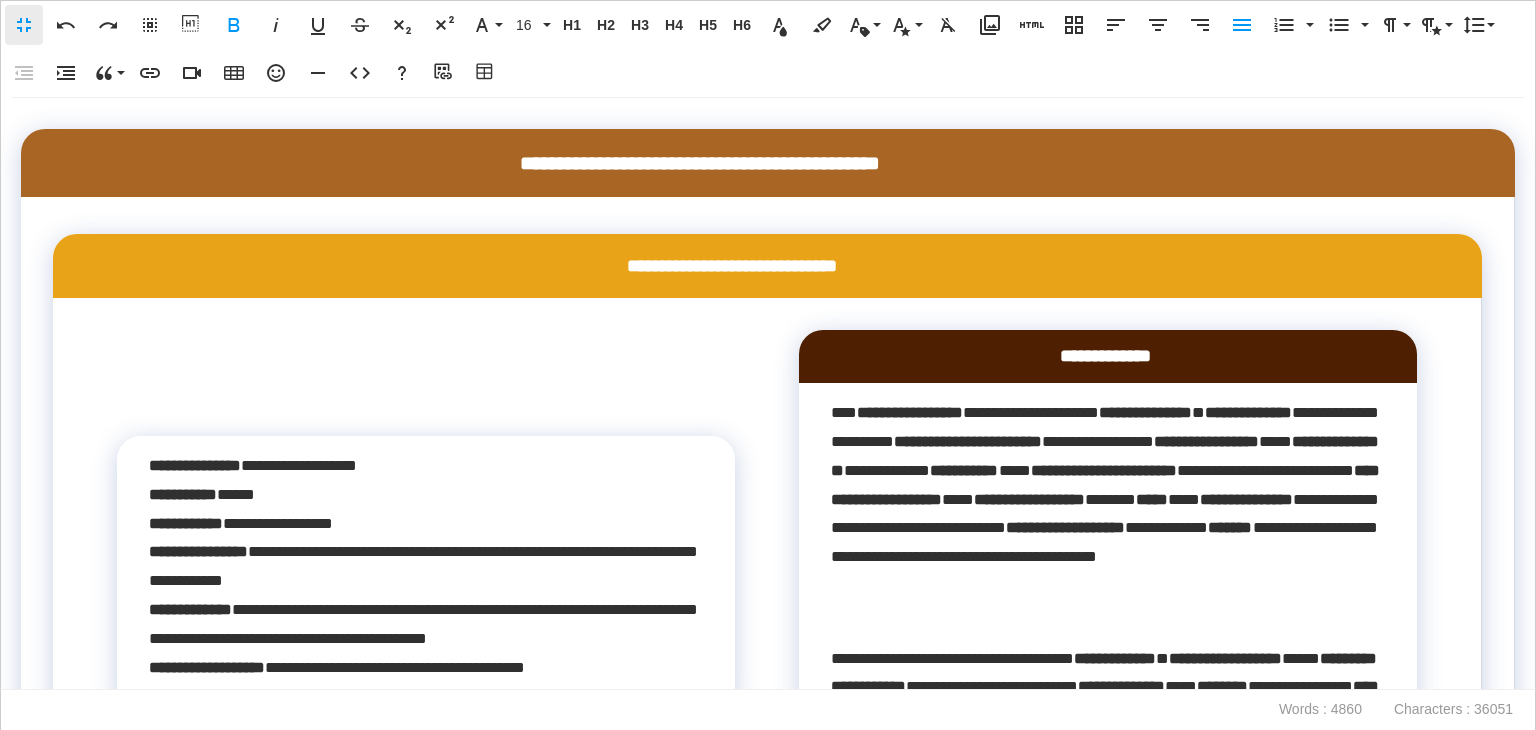 drag, startPoint x: 24, startPoint y: 369, endPoint x: 89, endPoint y: 509, distance: 154.35349 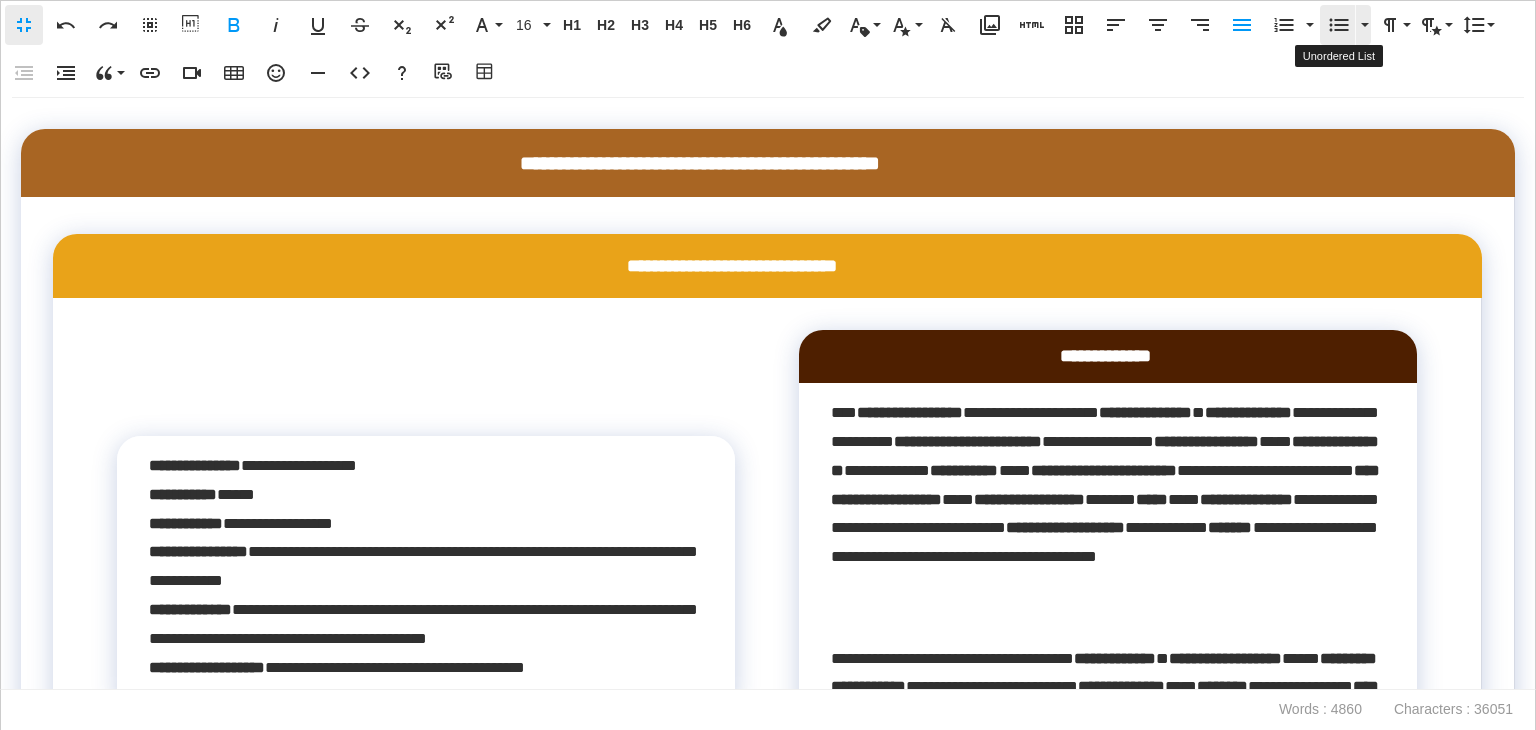 click on "Unordered List" at bounding box center (1339, 25) 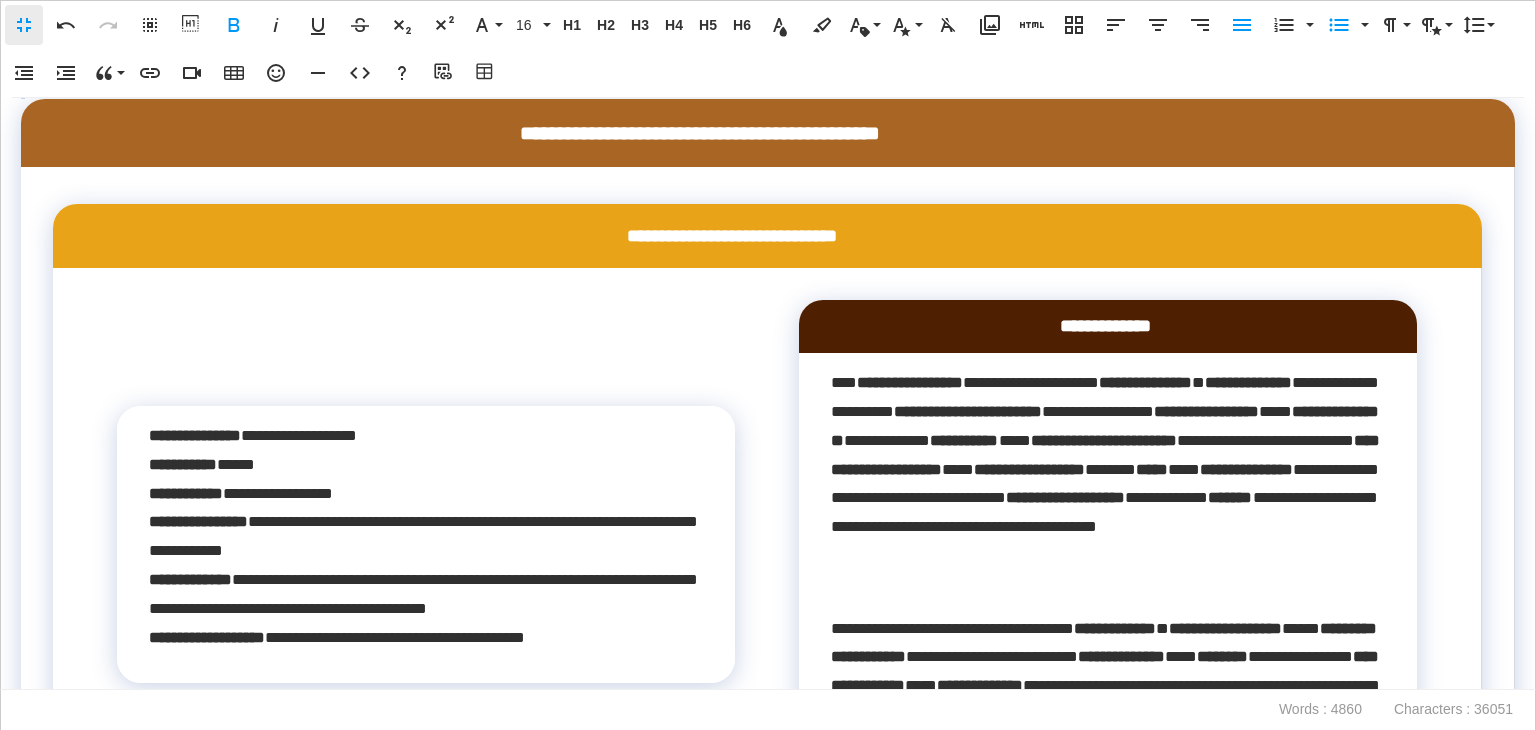 click on "**********" at bounding box center (771, -89) 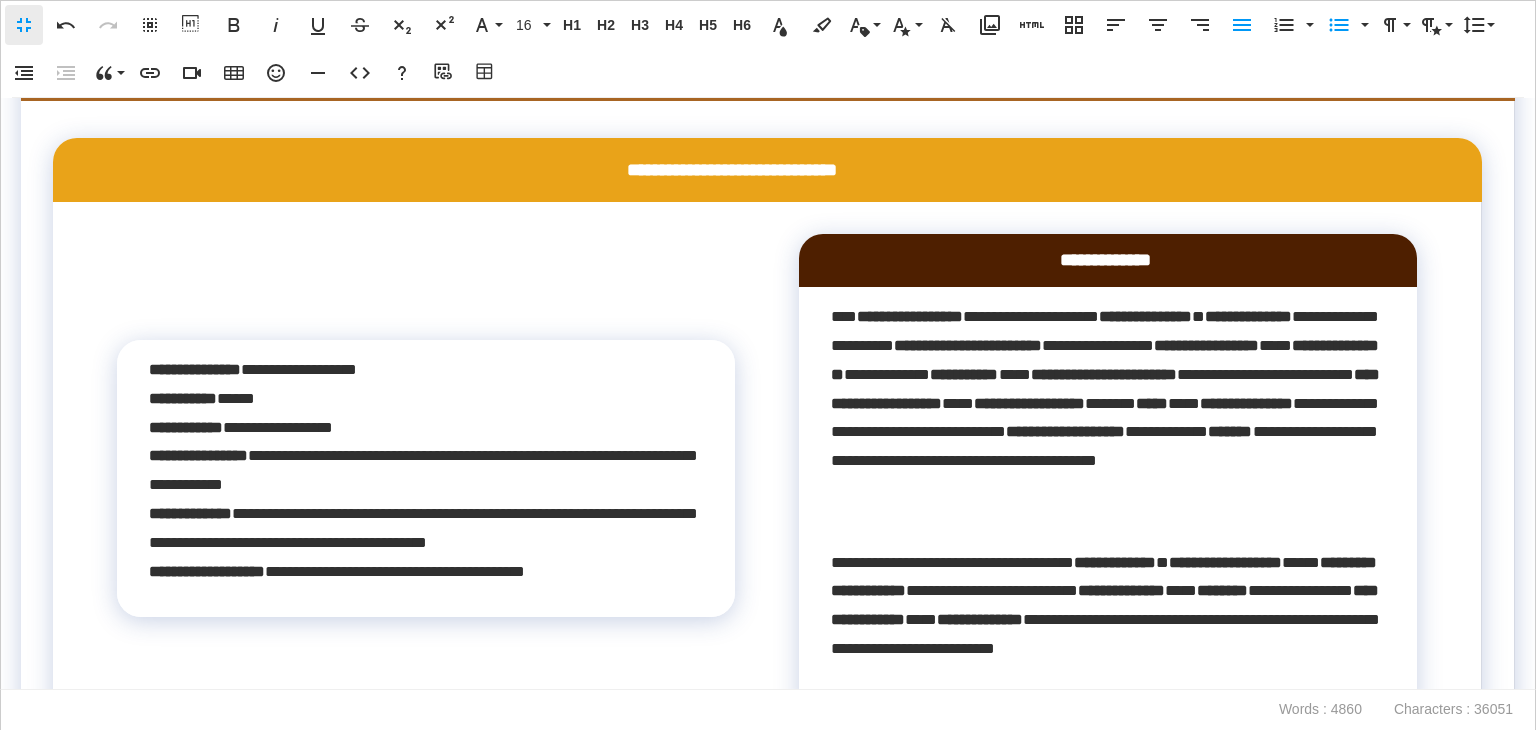 scroll, scrollTop: 11124, scrollLeft: 0, axis: vertical 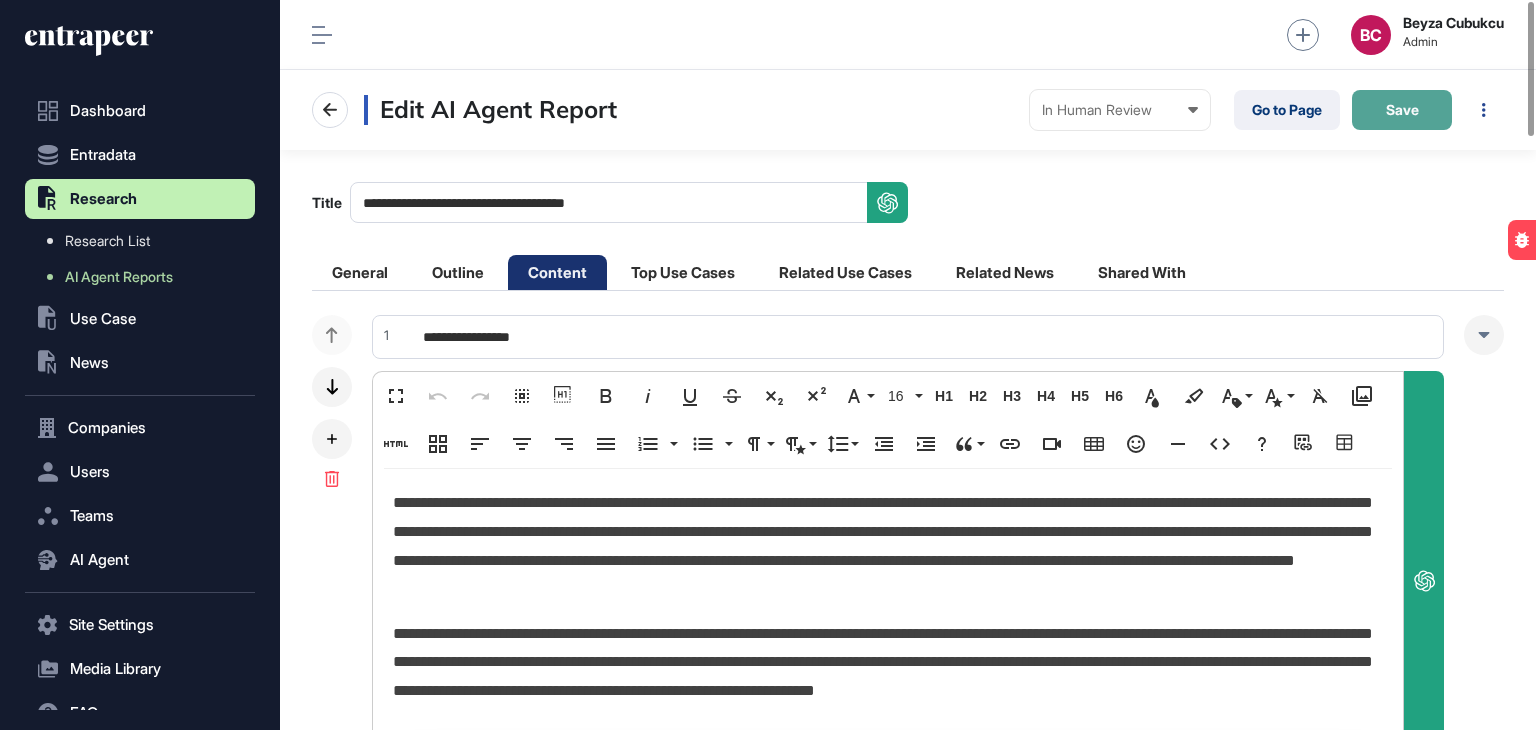 click on "Save" 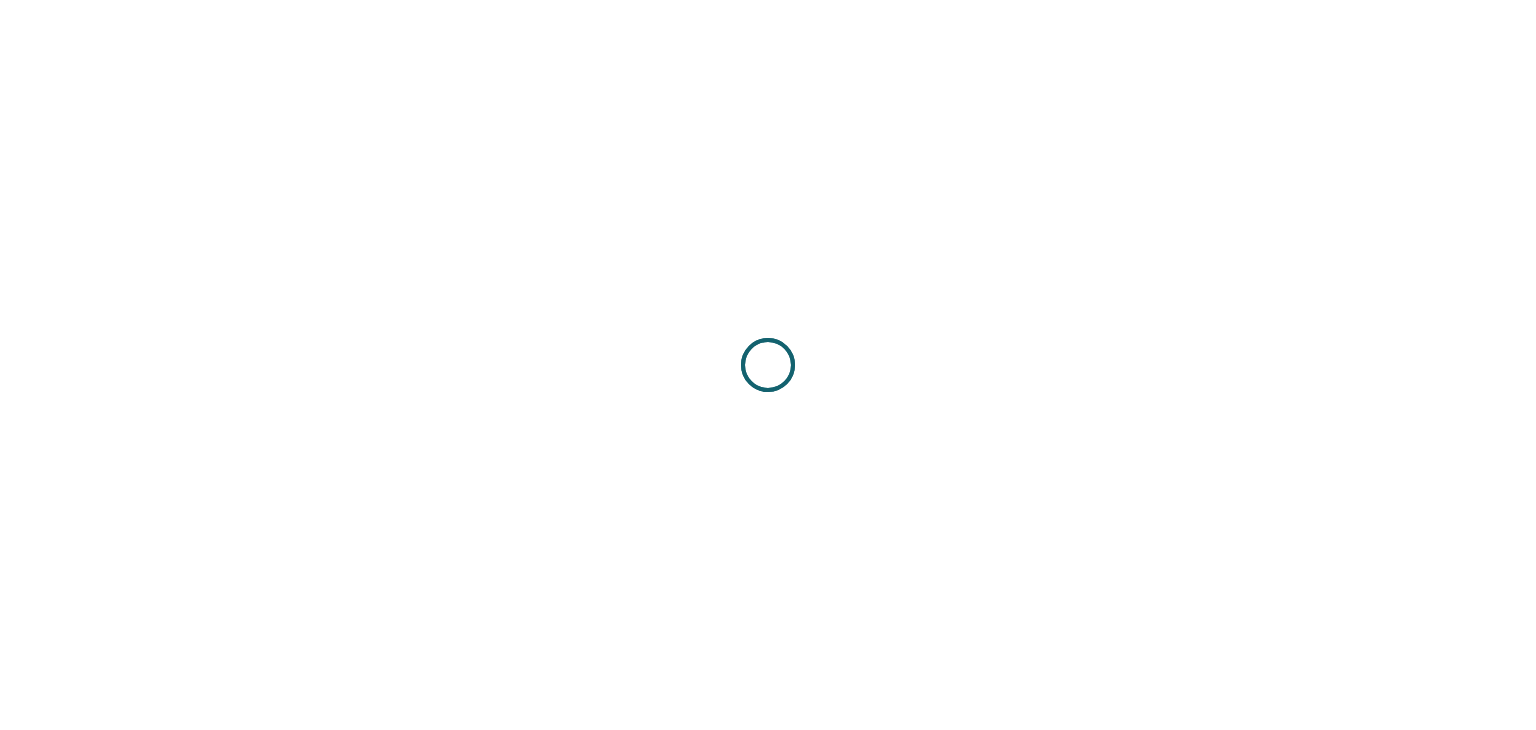 scroll, scrollTop: 0, scrollLeft: 0, axis: both 